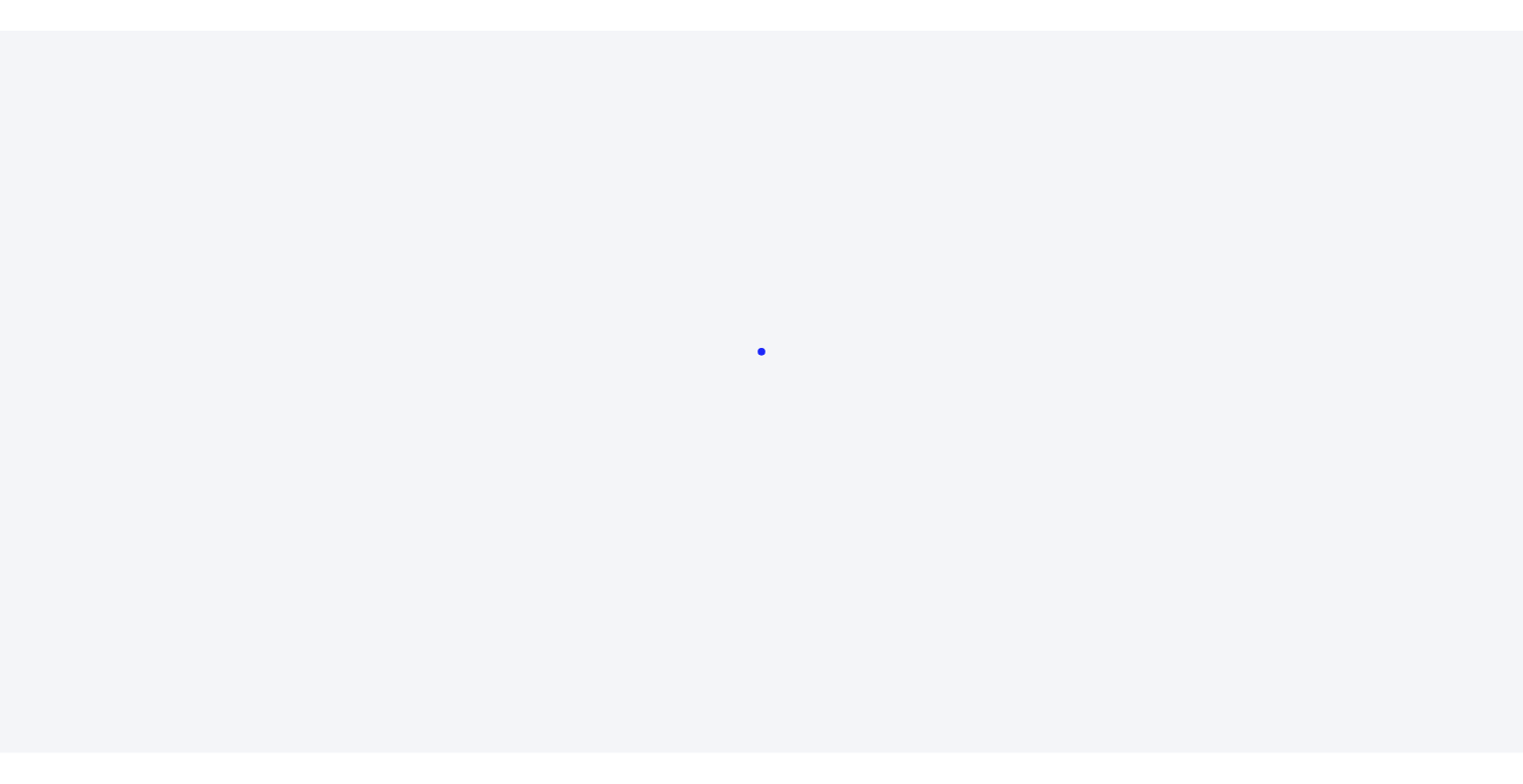 scroll, scrollTop: 0, scrollLeft: 0, axis: both 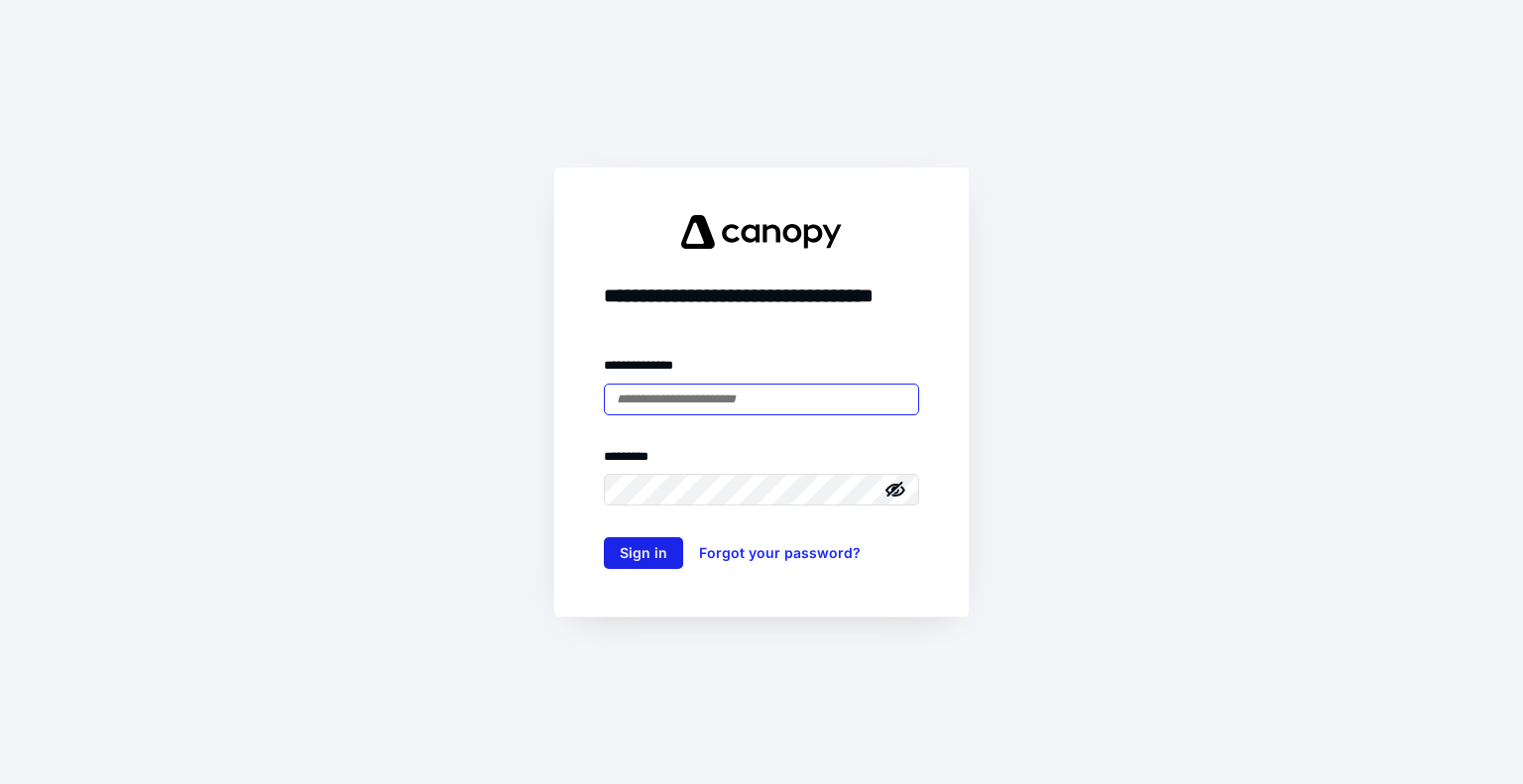 type on "**********" 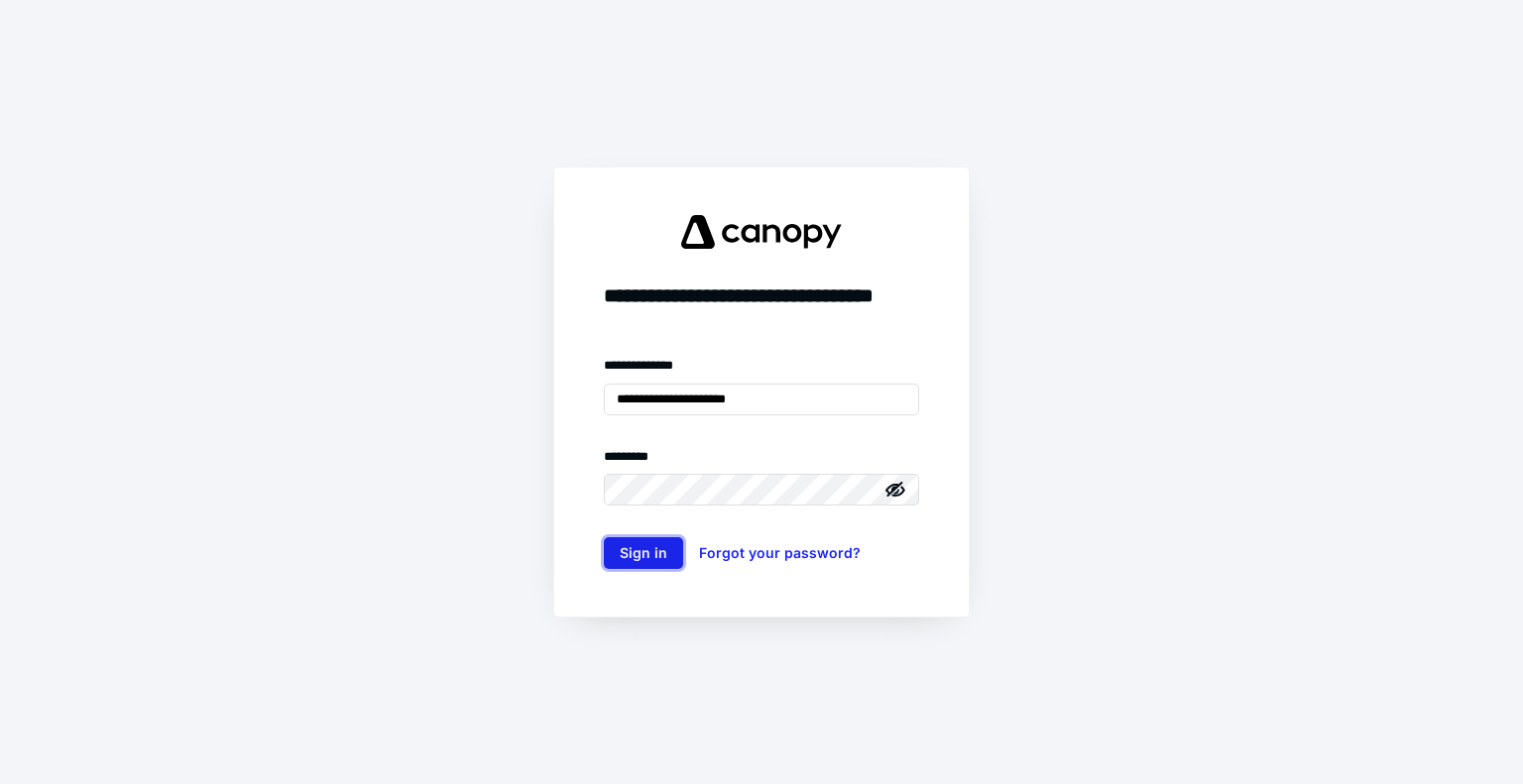 click on "Sign in" at bounding box center [644, 553] 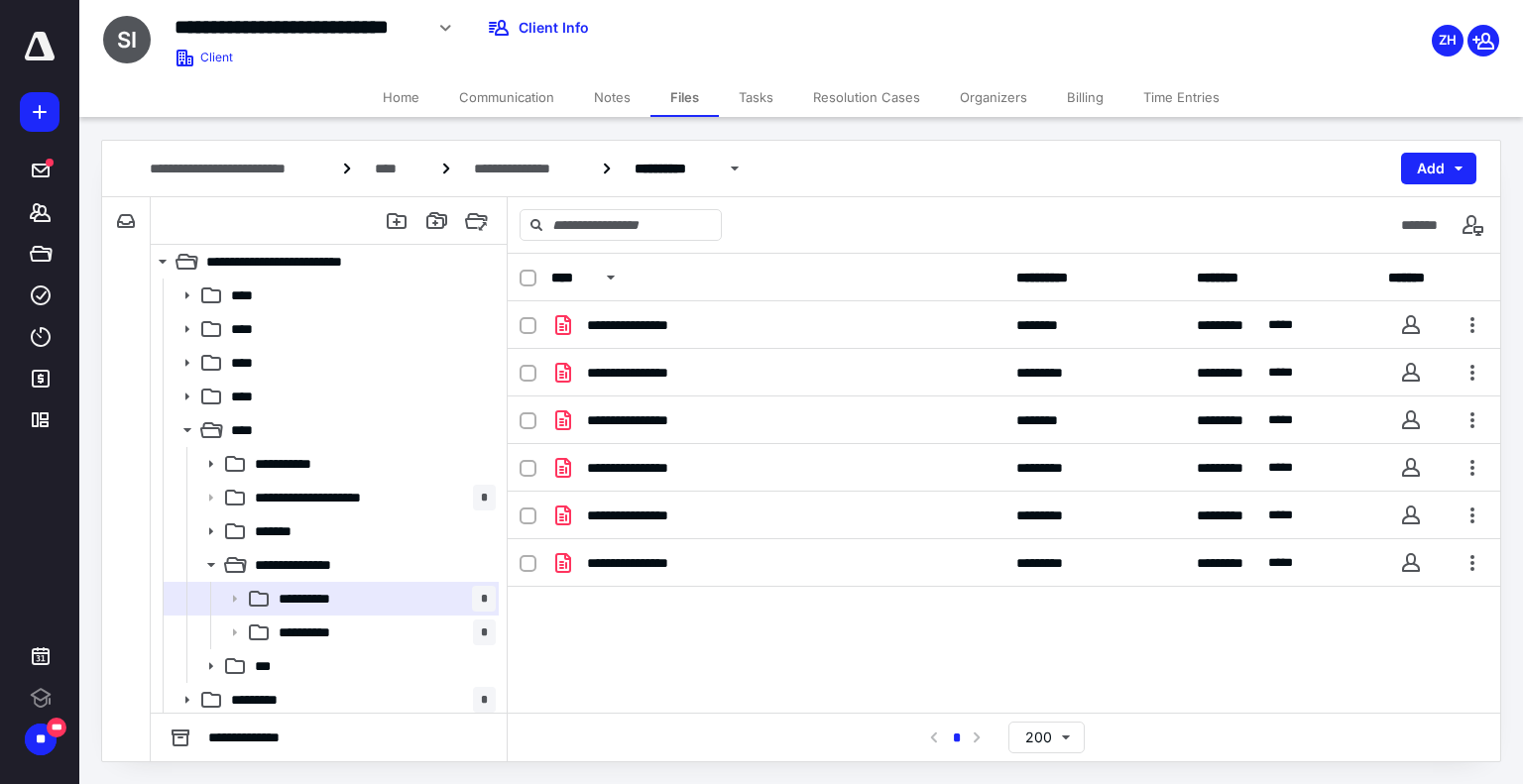 scroll, scrollTop: 0, scrollLeft: 0, axis: both 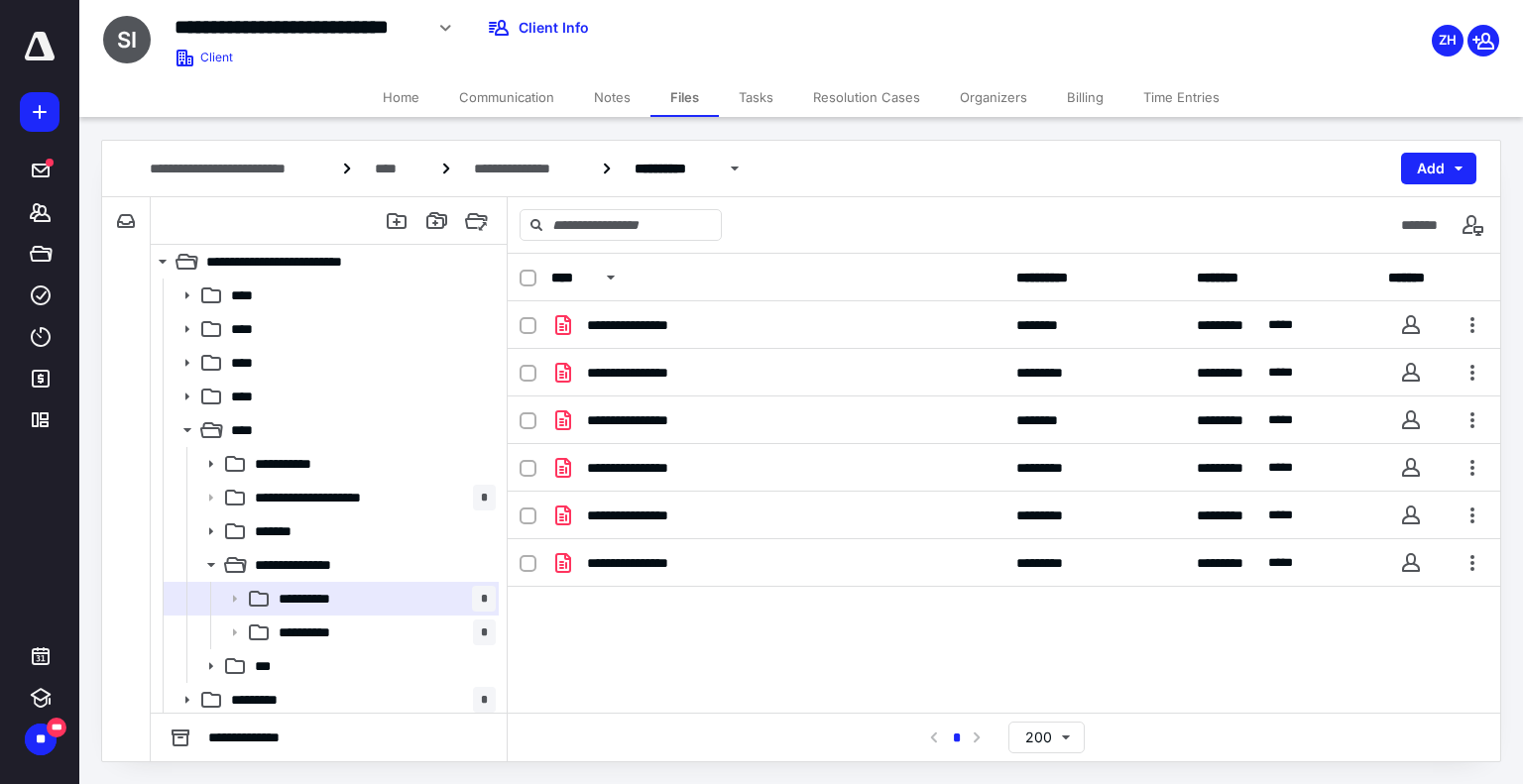 click on "Billing" at bounding box center (1085, 97) 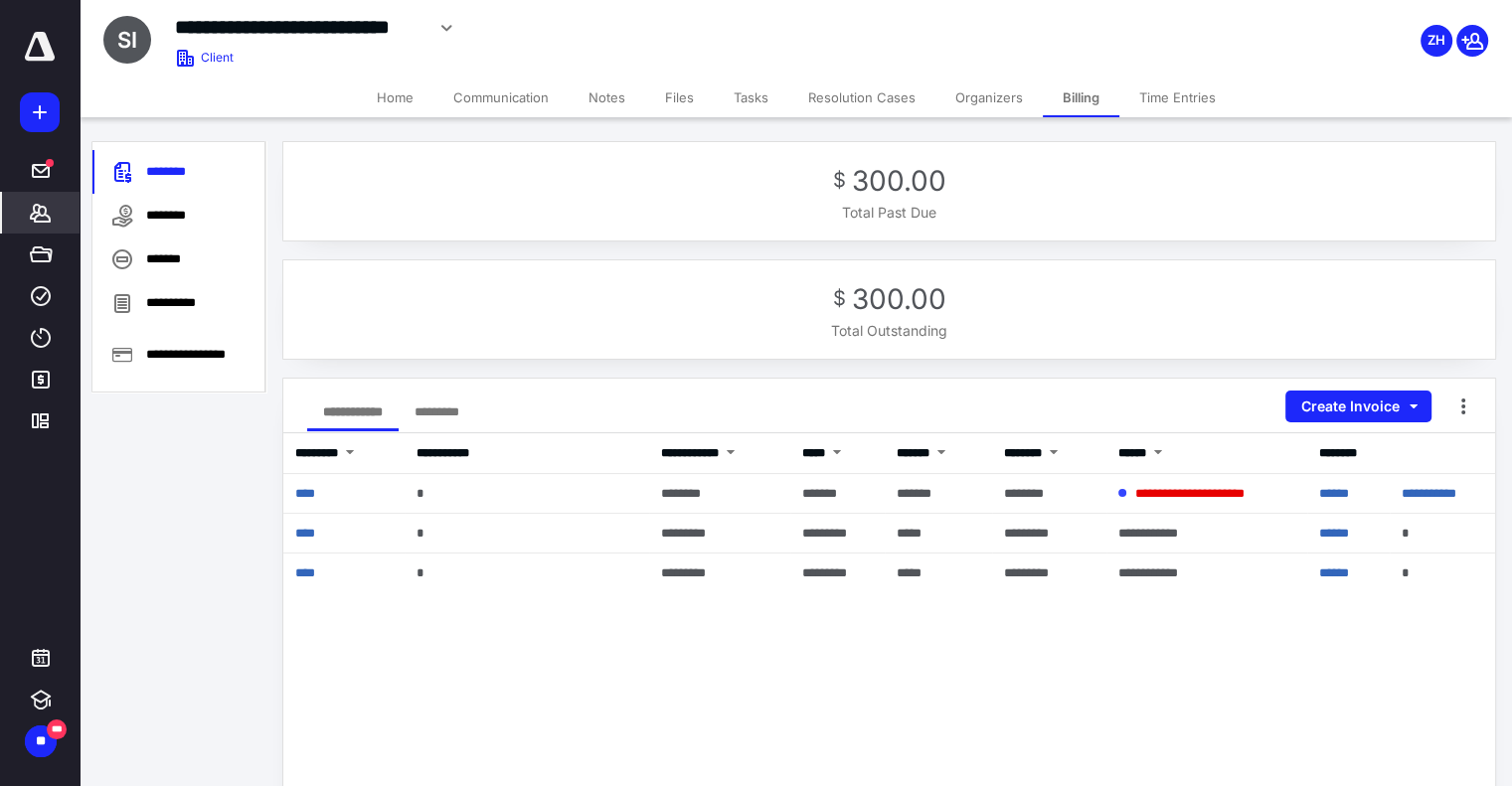 click on "Home" at bounding box center [395, 97] 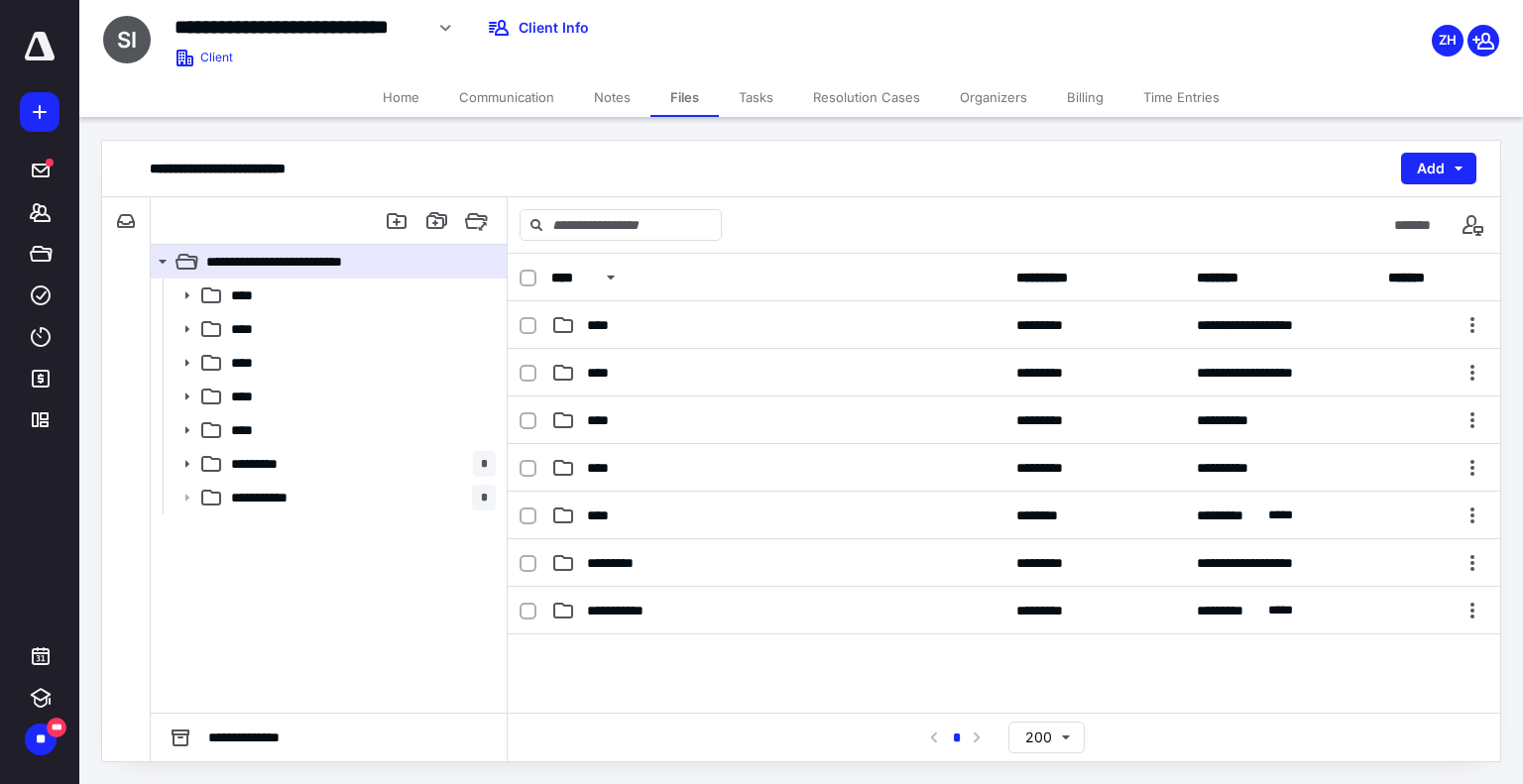 click on "****" at bounding box center (248, 430) 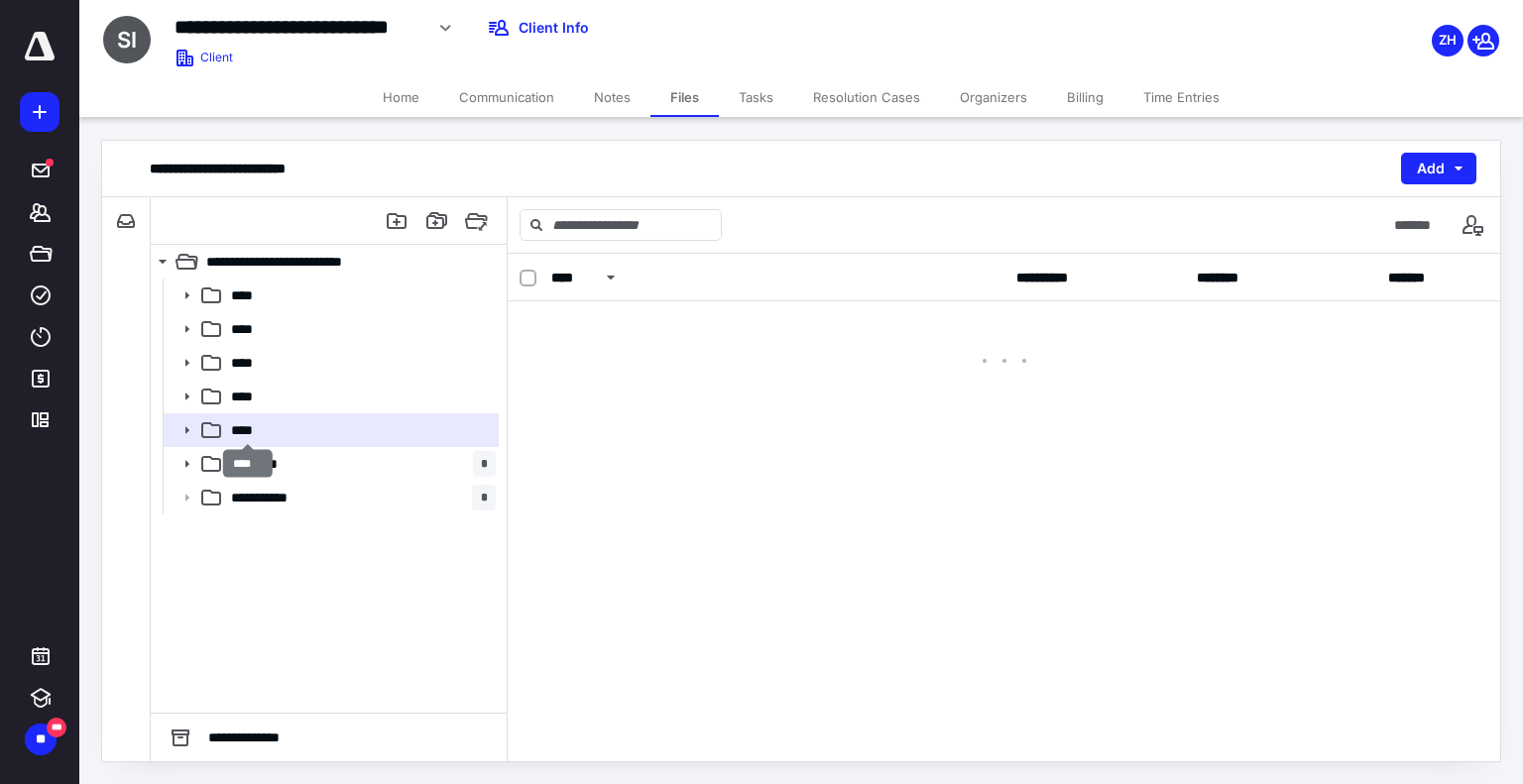 click on "****" at bounding box center (248, 430) 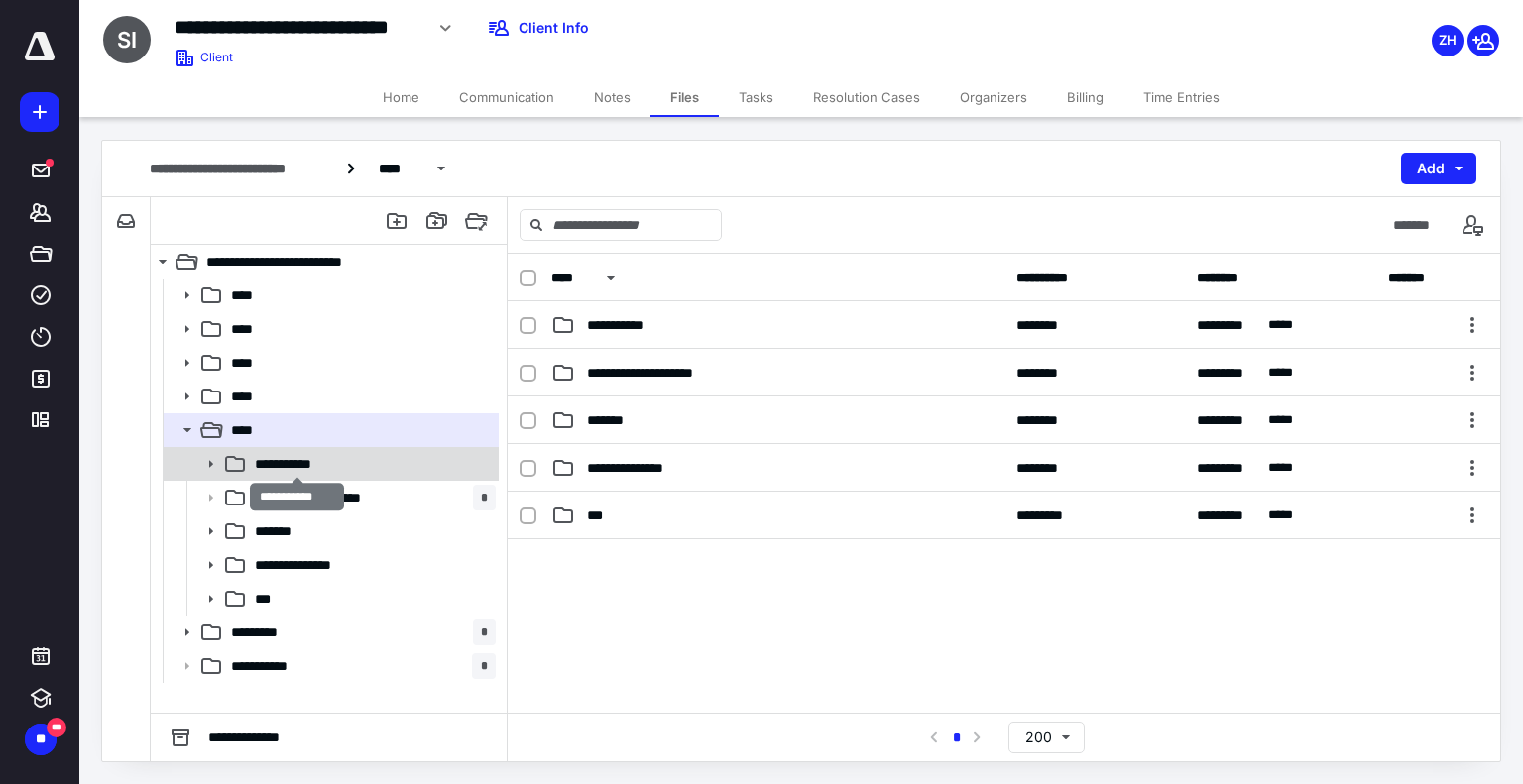 click on "**********" at bounding box center [297, 464] 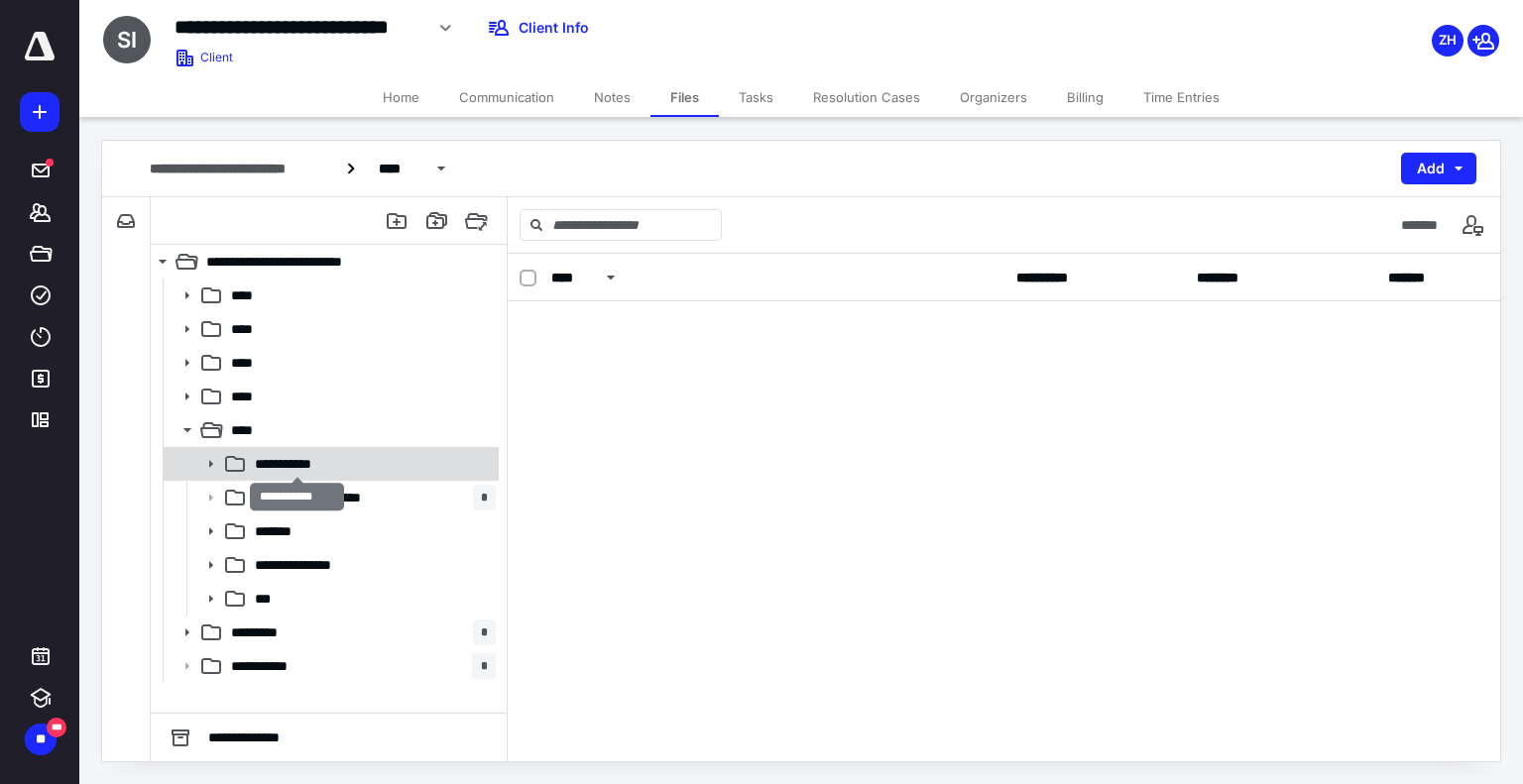 click on "**********" at bounding box center [297, 464] 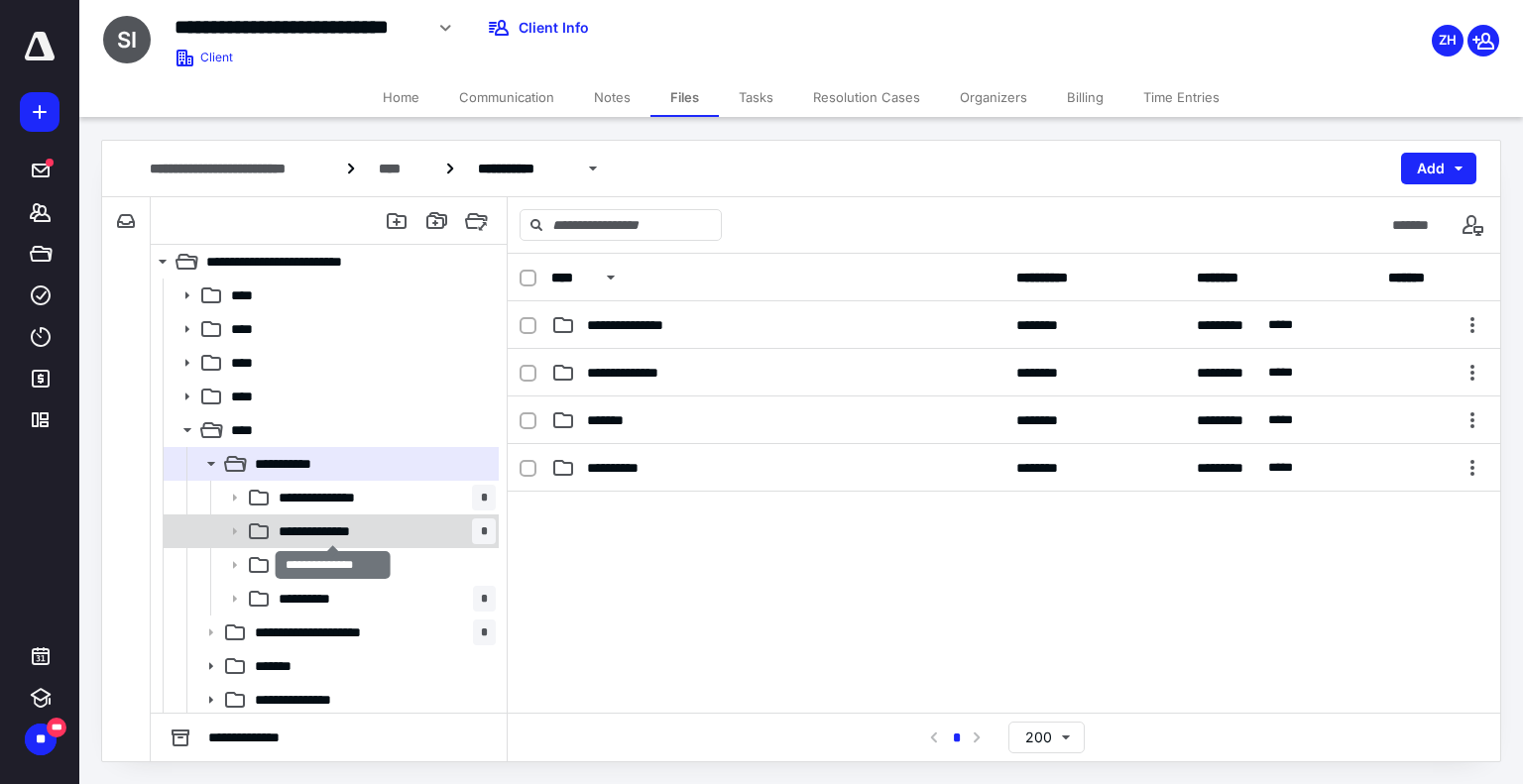 click on "**********" at bounding box center (333, 531) 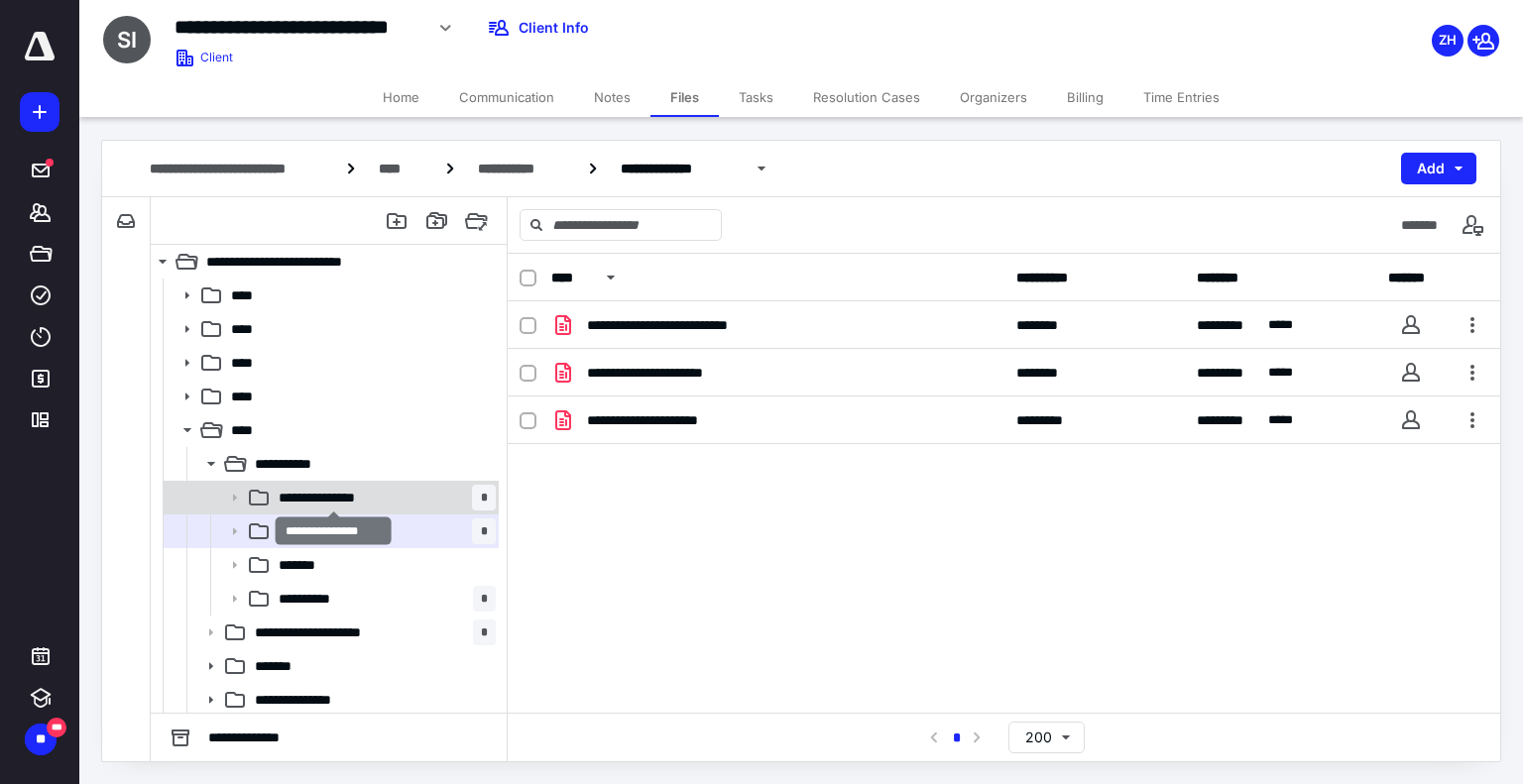 click on "**********" at bounding box center (334, 498) 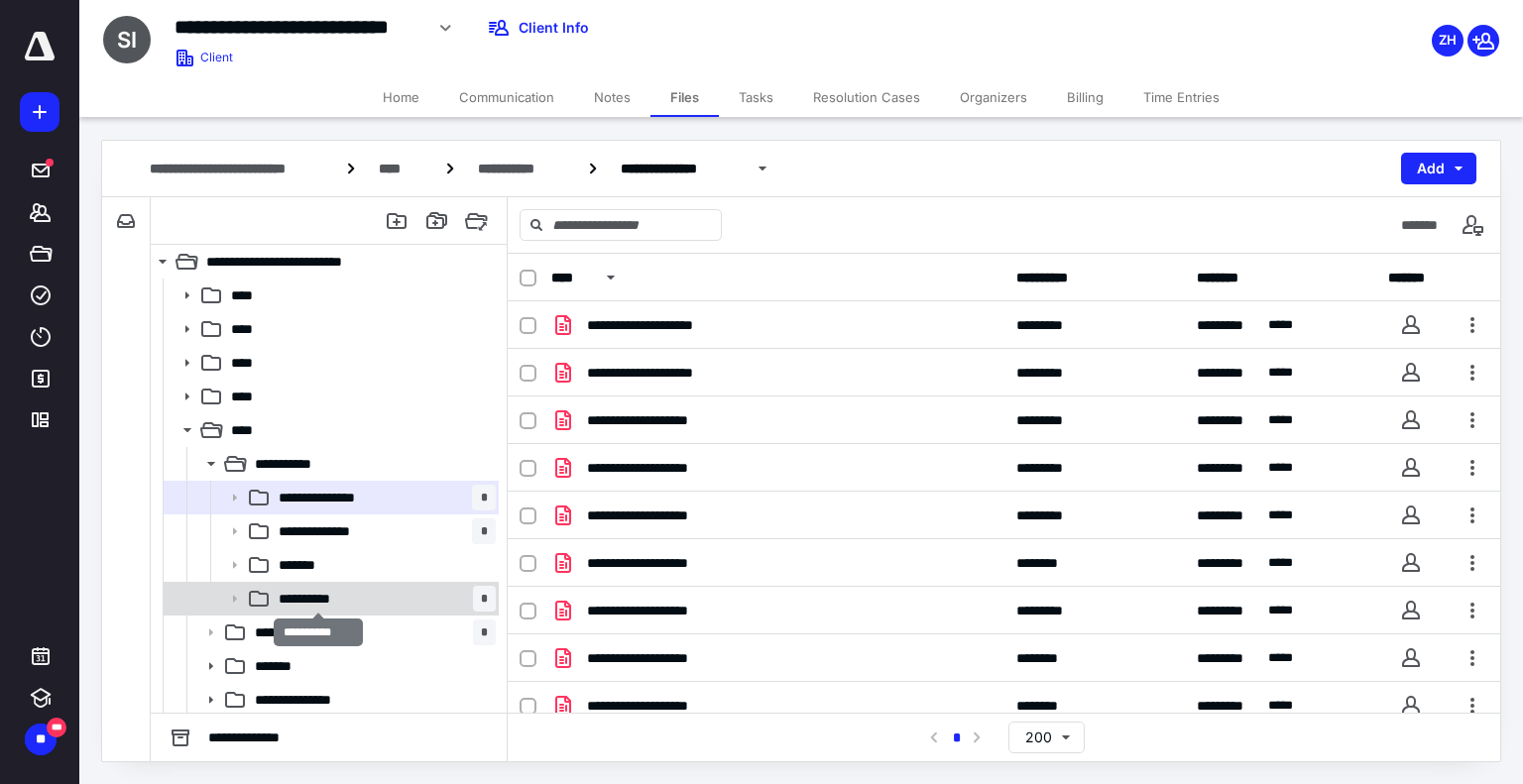 click on "**********" at bounding box center (318, 599) 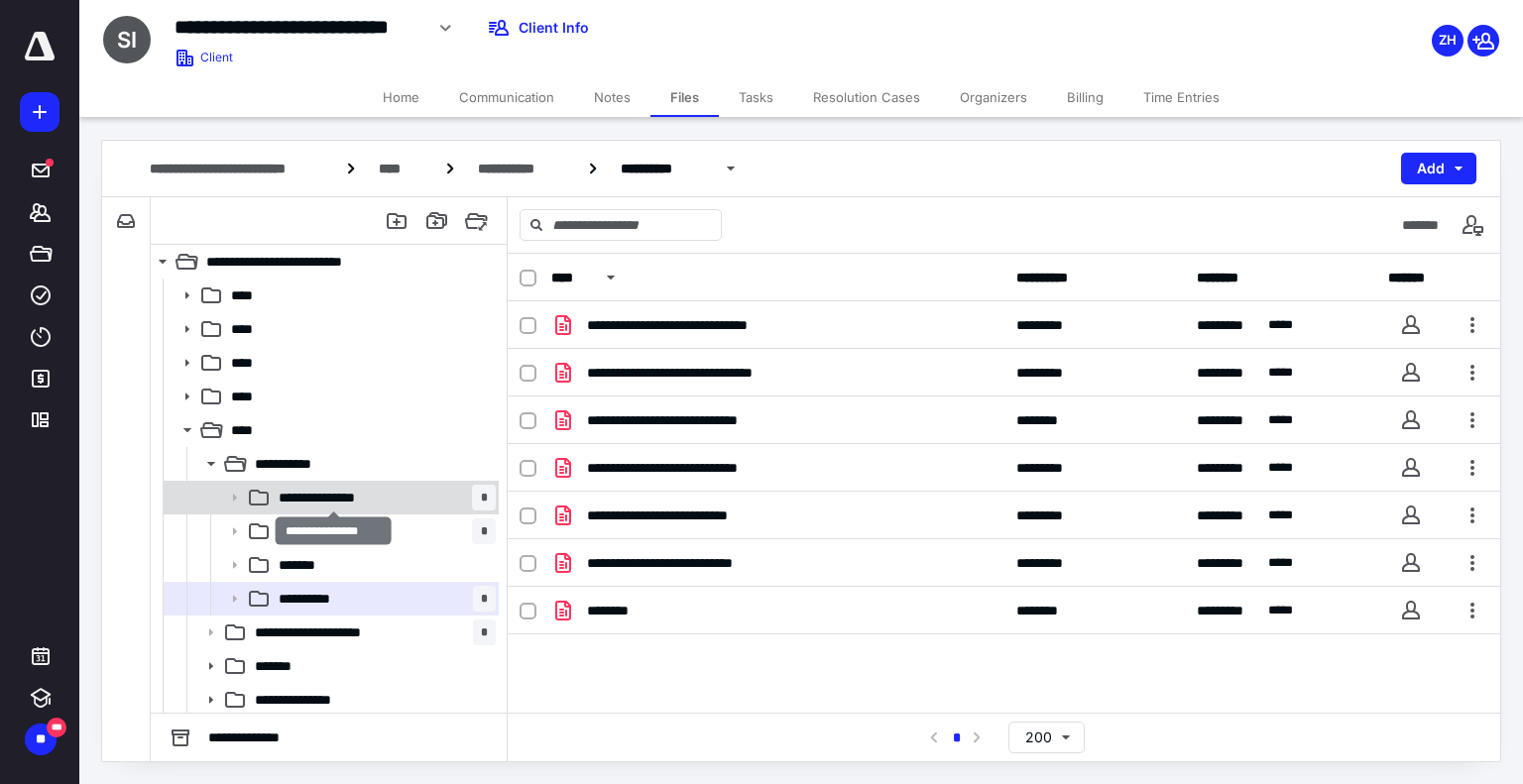 click on "**********" at bounding box center [334, 498] 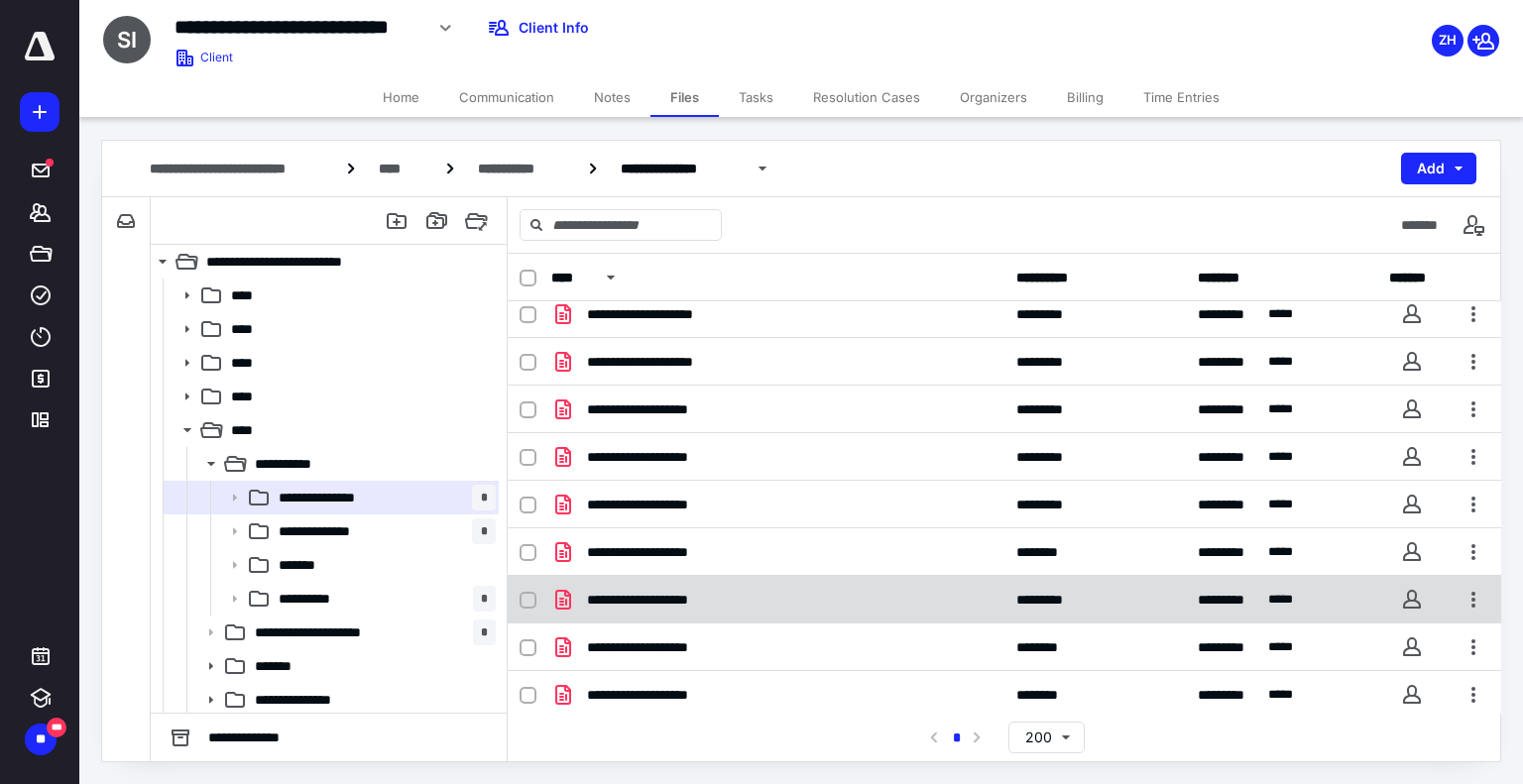 scroll, scrollTop: 14, scrollLeft: 0, axis: vertical 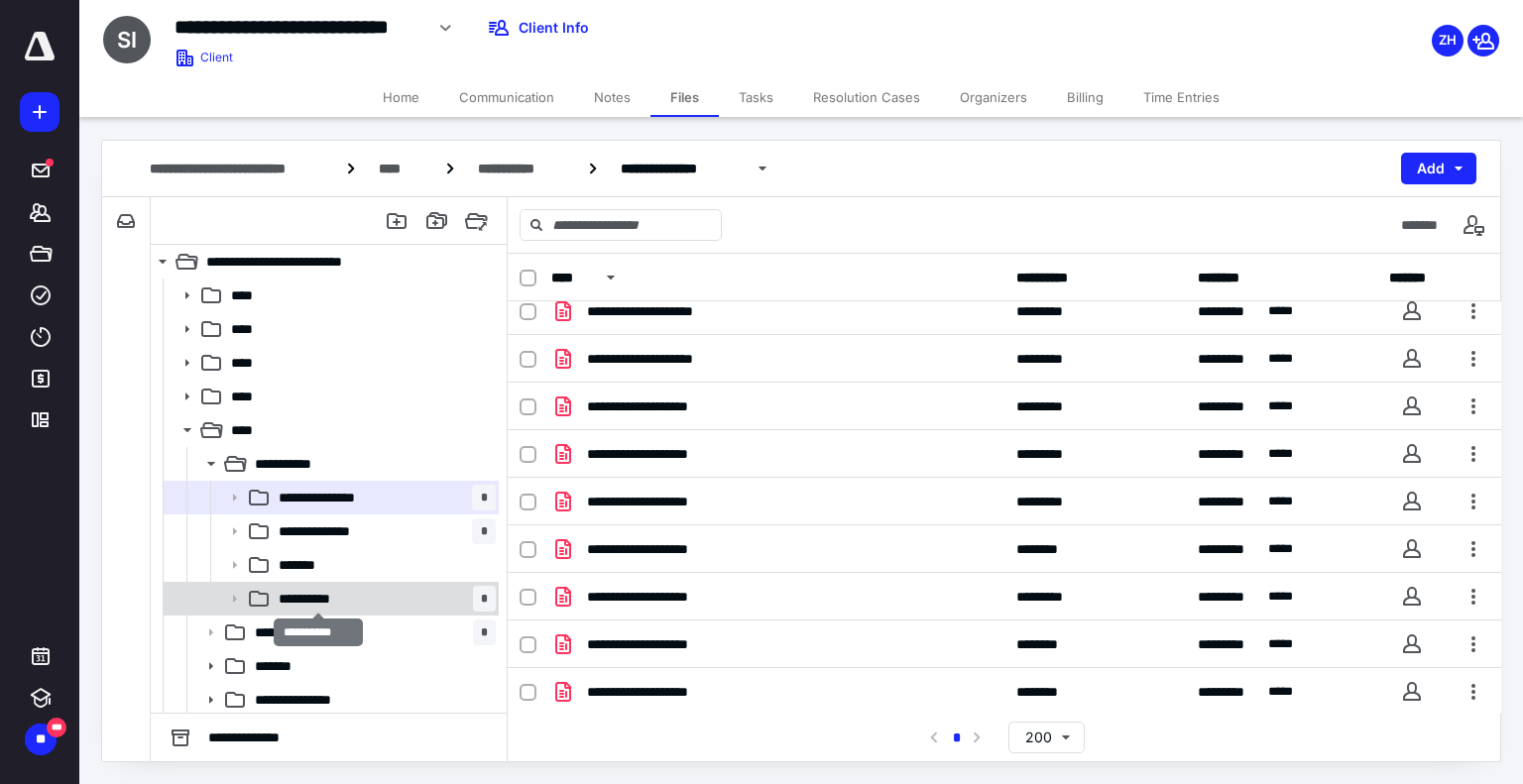 click on "**********" at bounding box center (318, 599) 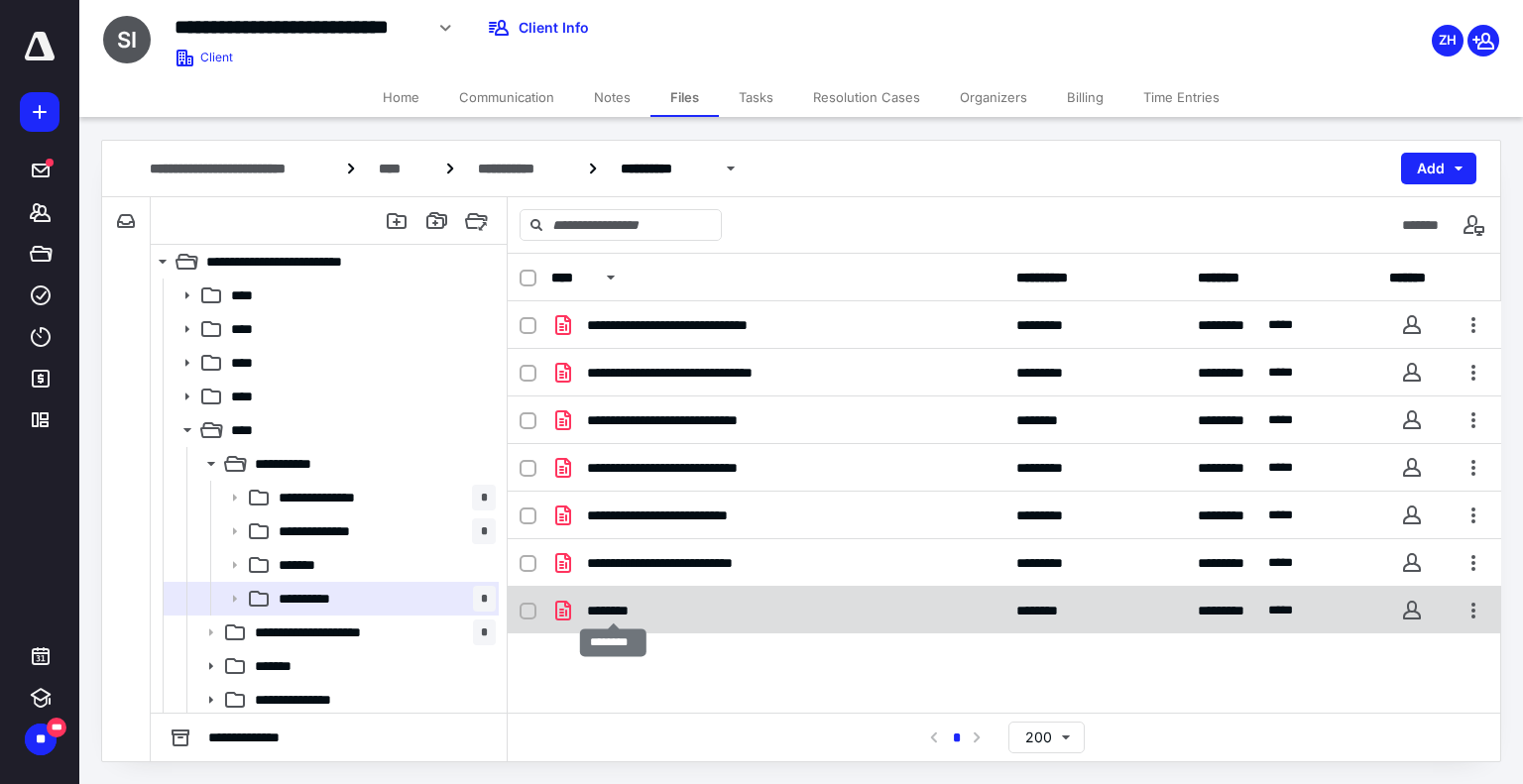 click on "********" at bounding box center [614, 611] 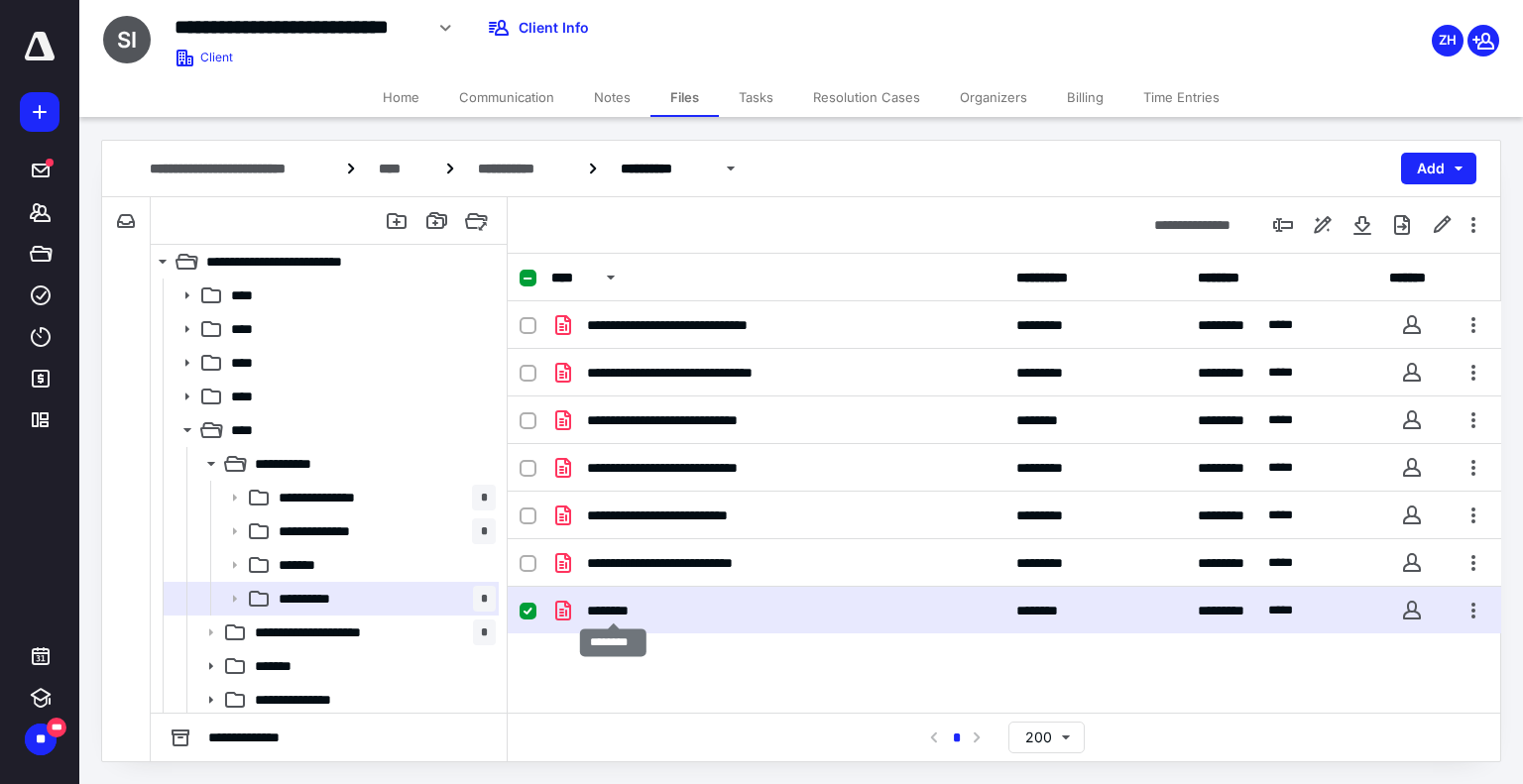 click on "********" at bounding box center (614, 611) 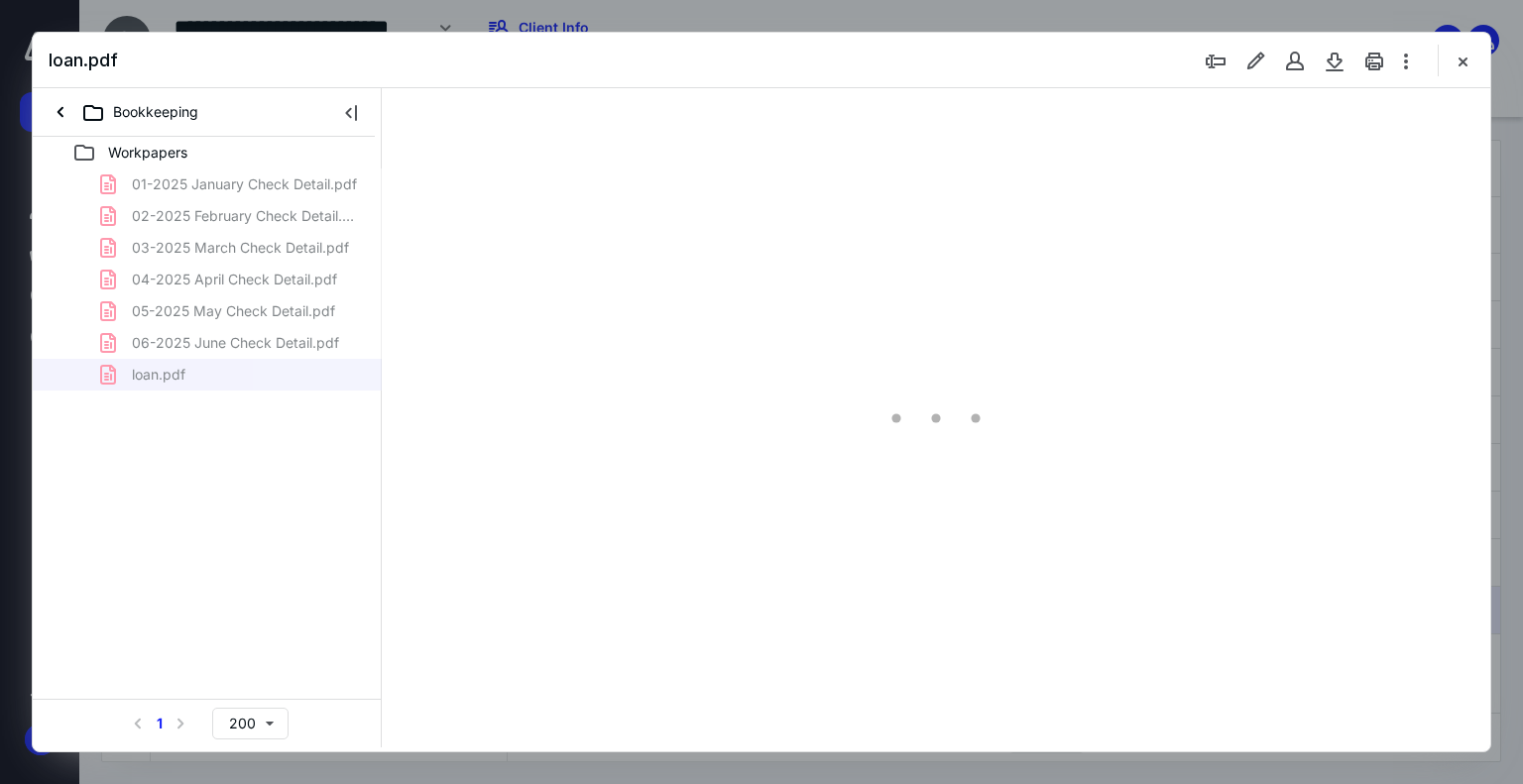 scroll, scrollTop: 0, scrollLeft: 0, axis: both 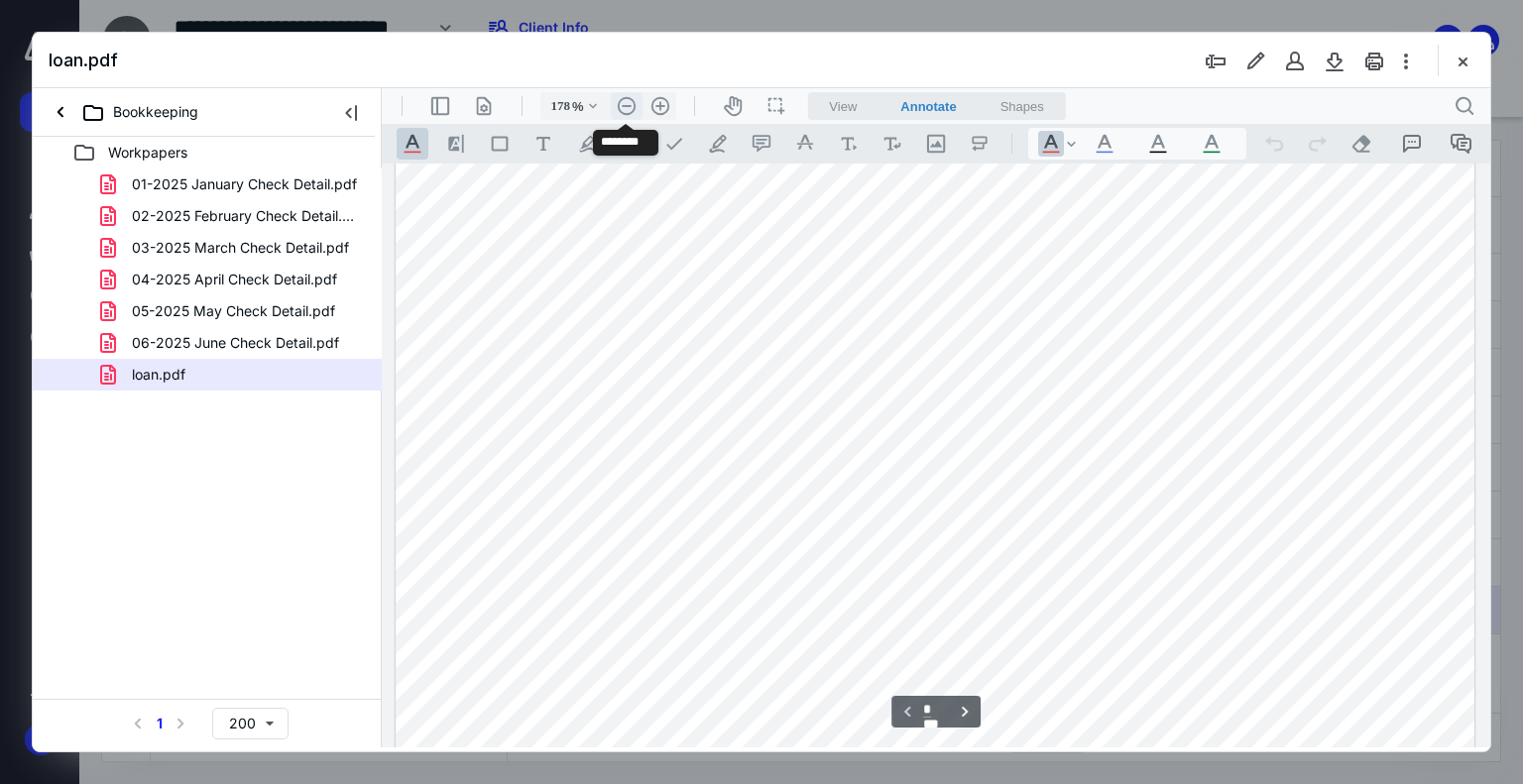 click on ".cls-1{fill:#abb0c4;} icon - header - zoom - out - line" at bounding box center [627, 106] 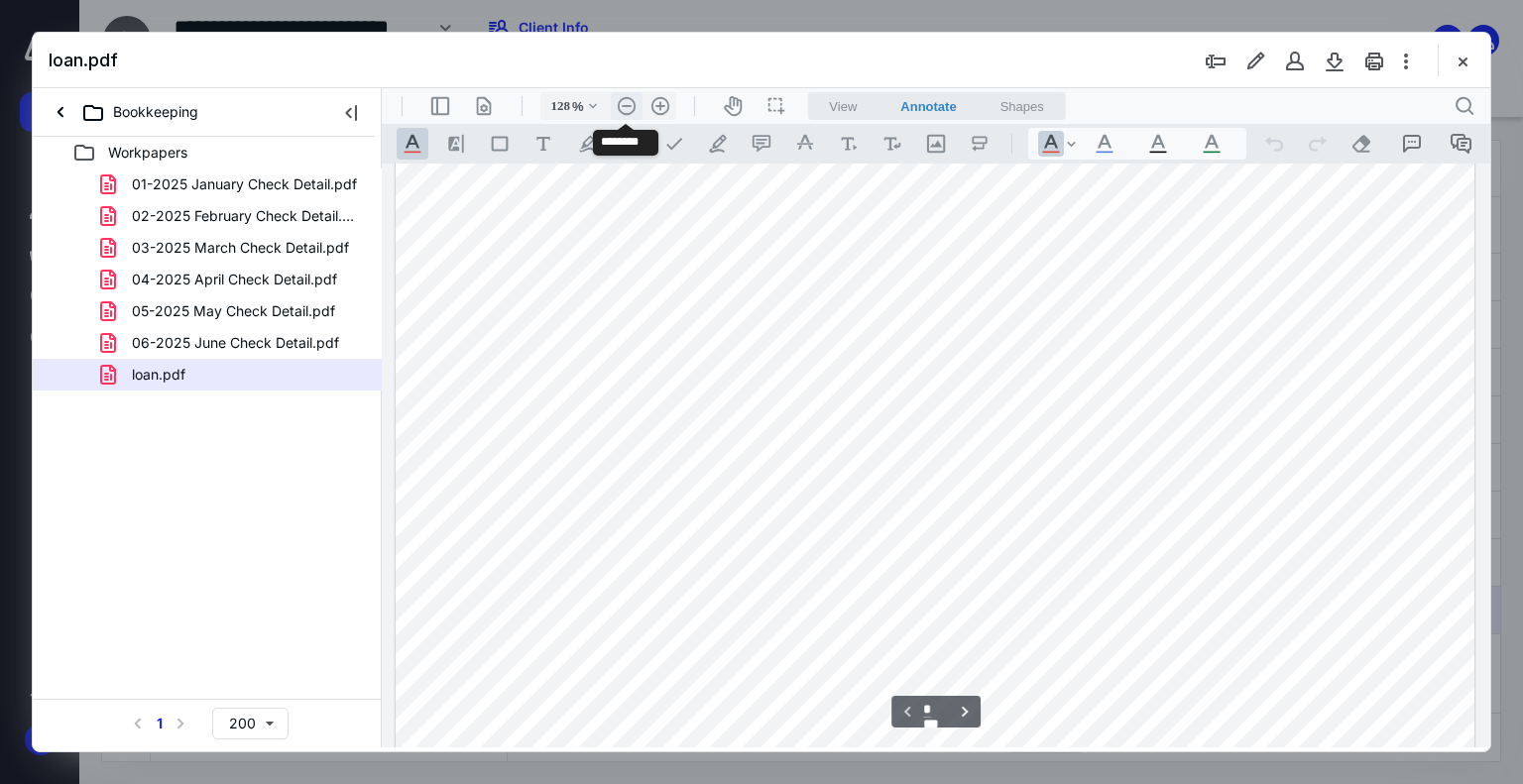 scroll, scrollTop: 63, scrollLeft: 0, axis: vertical 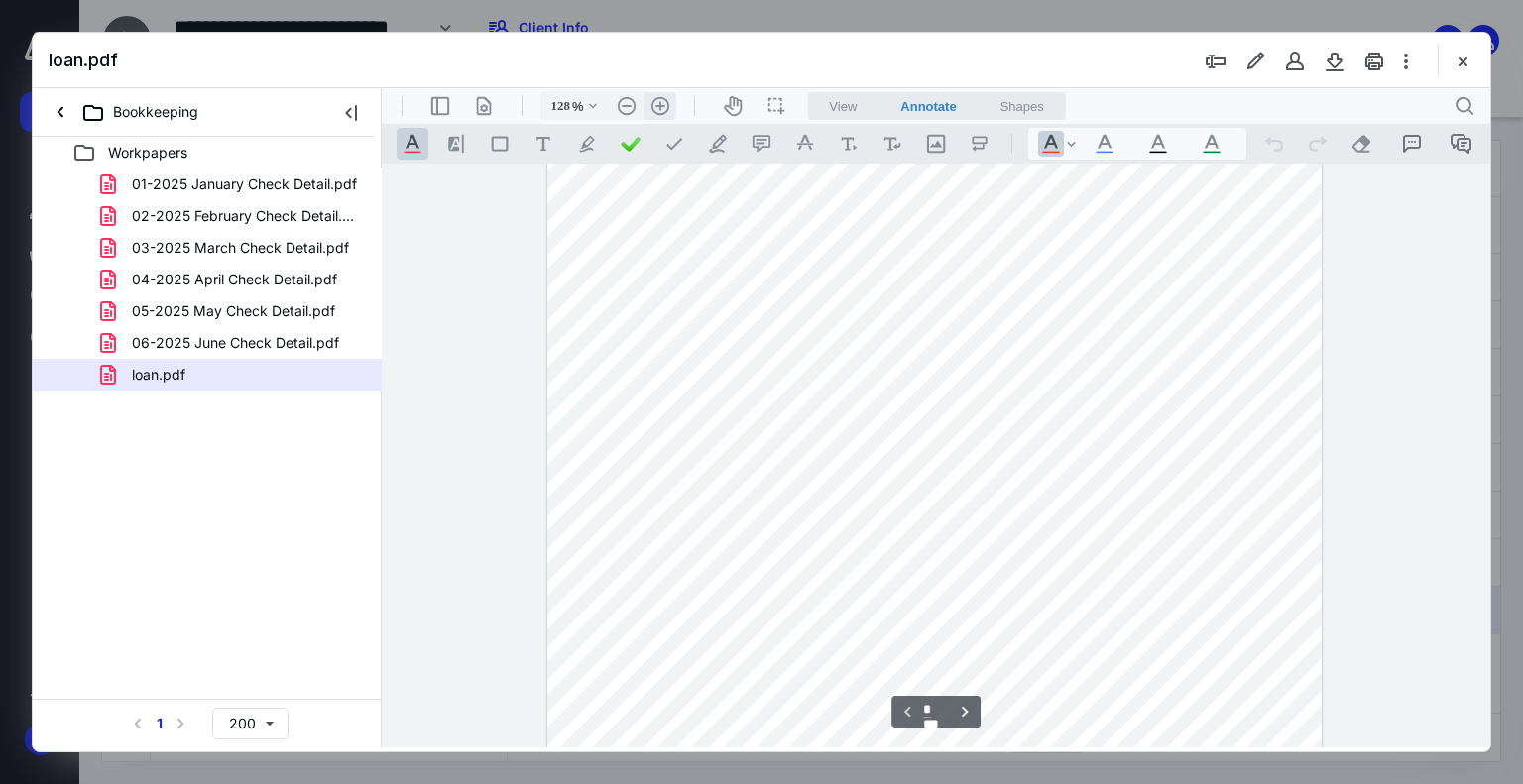 click on ".cls-1{fill:#abb0c4;} icon - header - zoom - in - line" at bounding box center [660, 106] 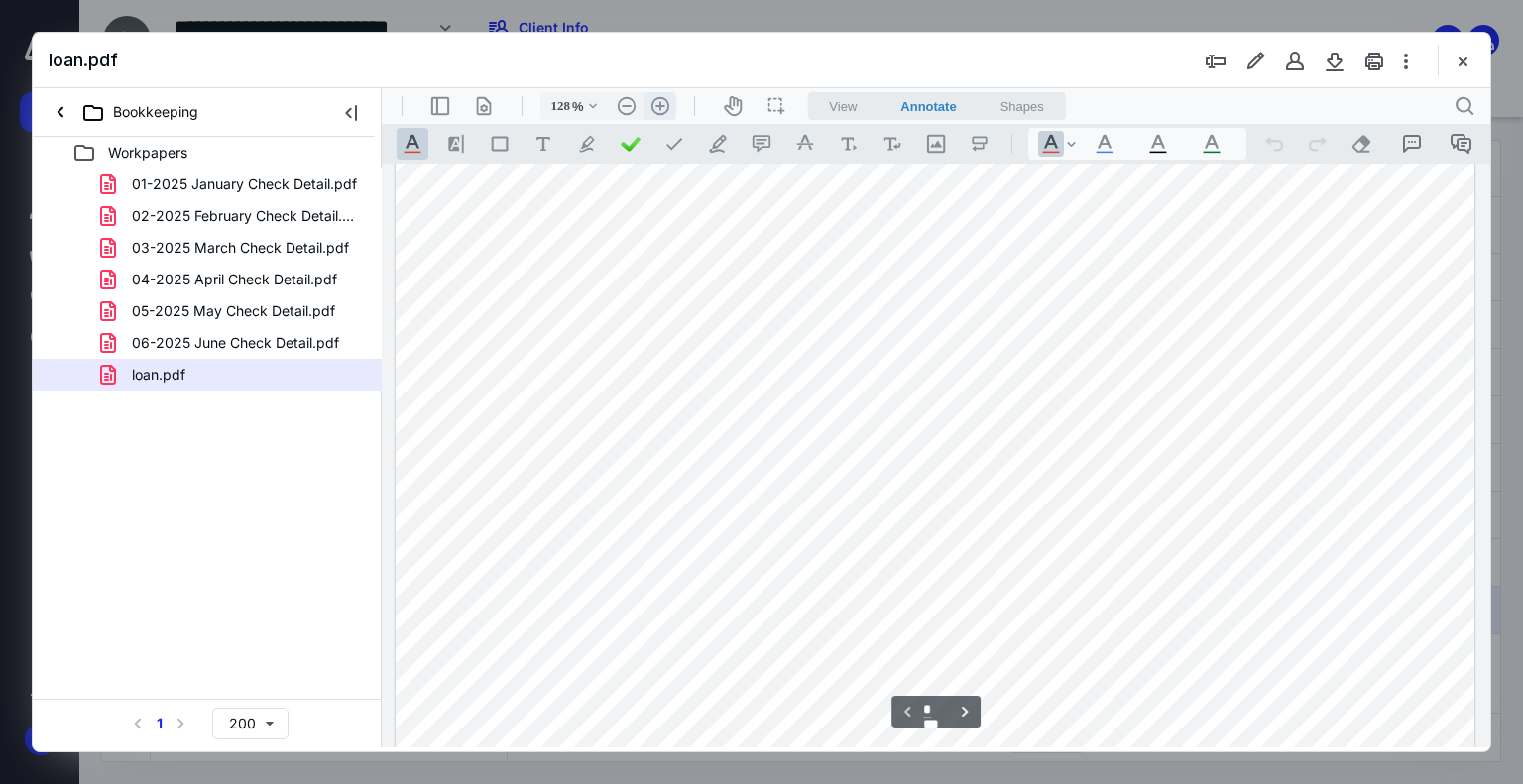 type on "178" 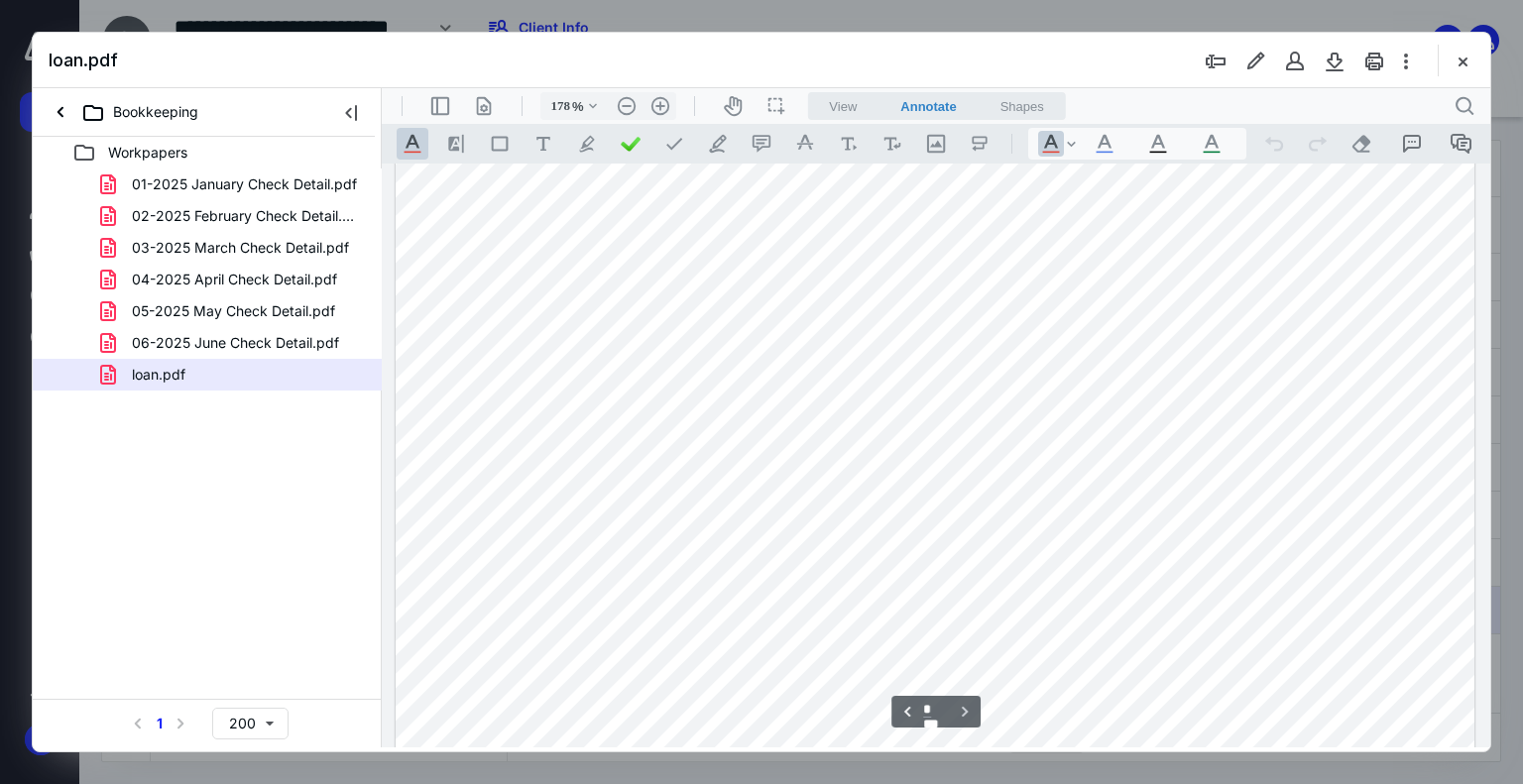 scroll, scrollTop: 1784, scrollLeft: 0, axis: vertical 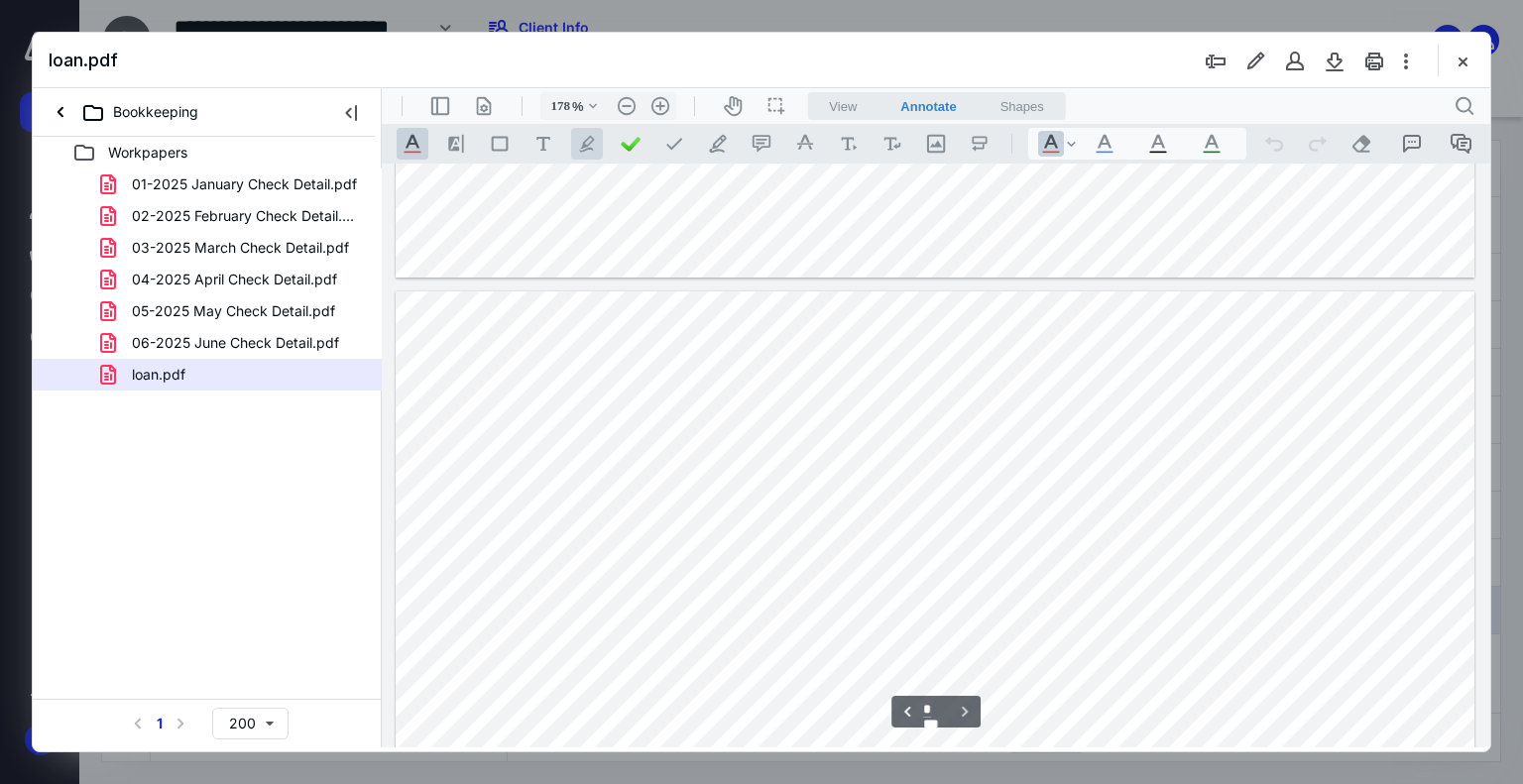 type on "*" 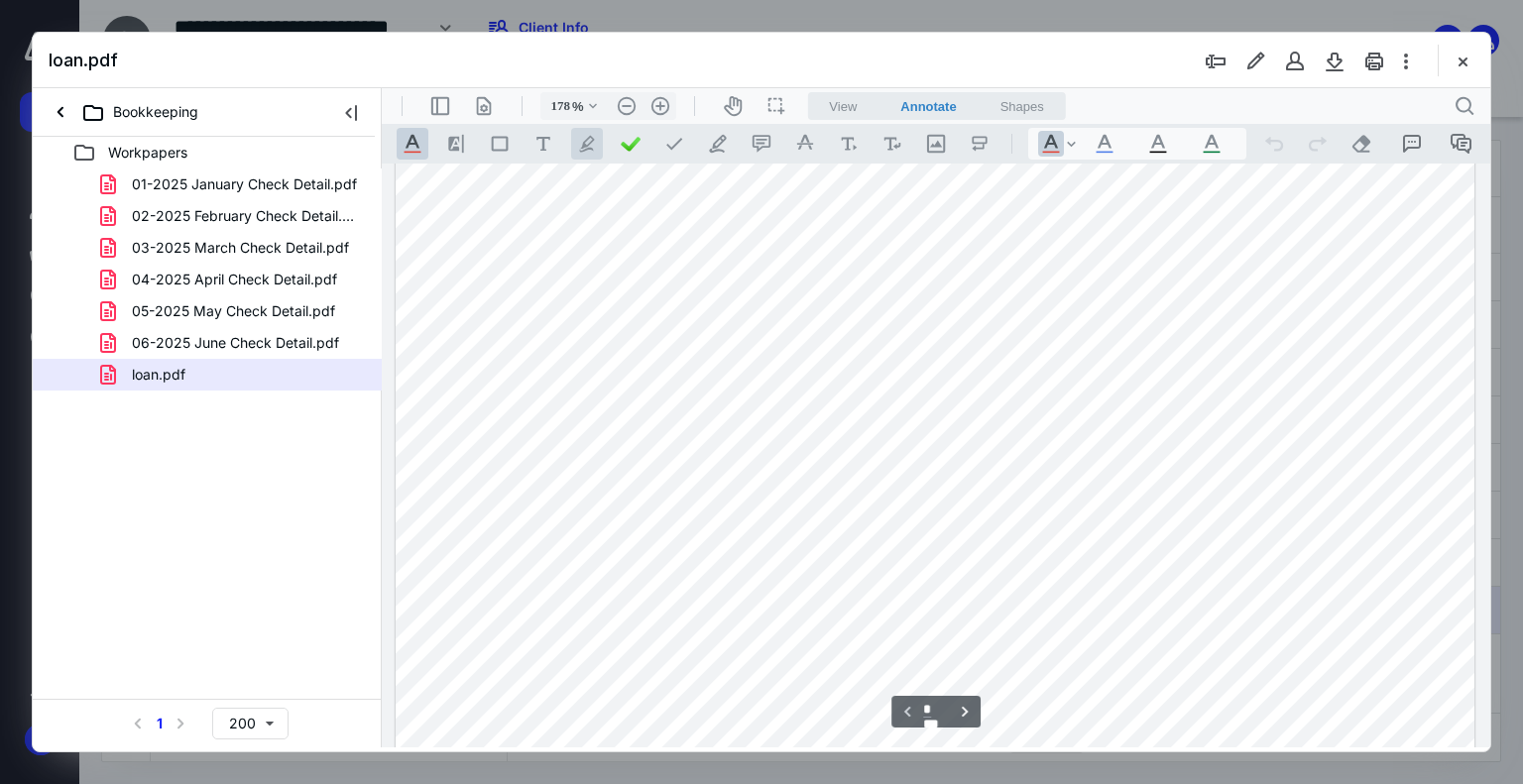 scroll, scrollTop: 297, scrollLeft: 0, axis: vertical 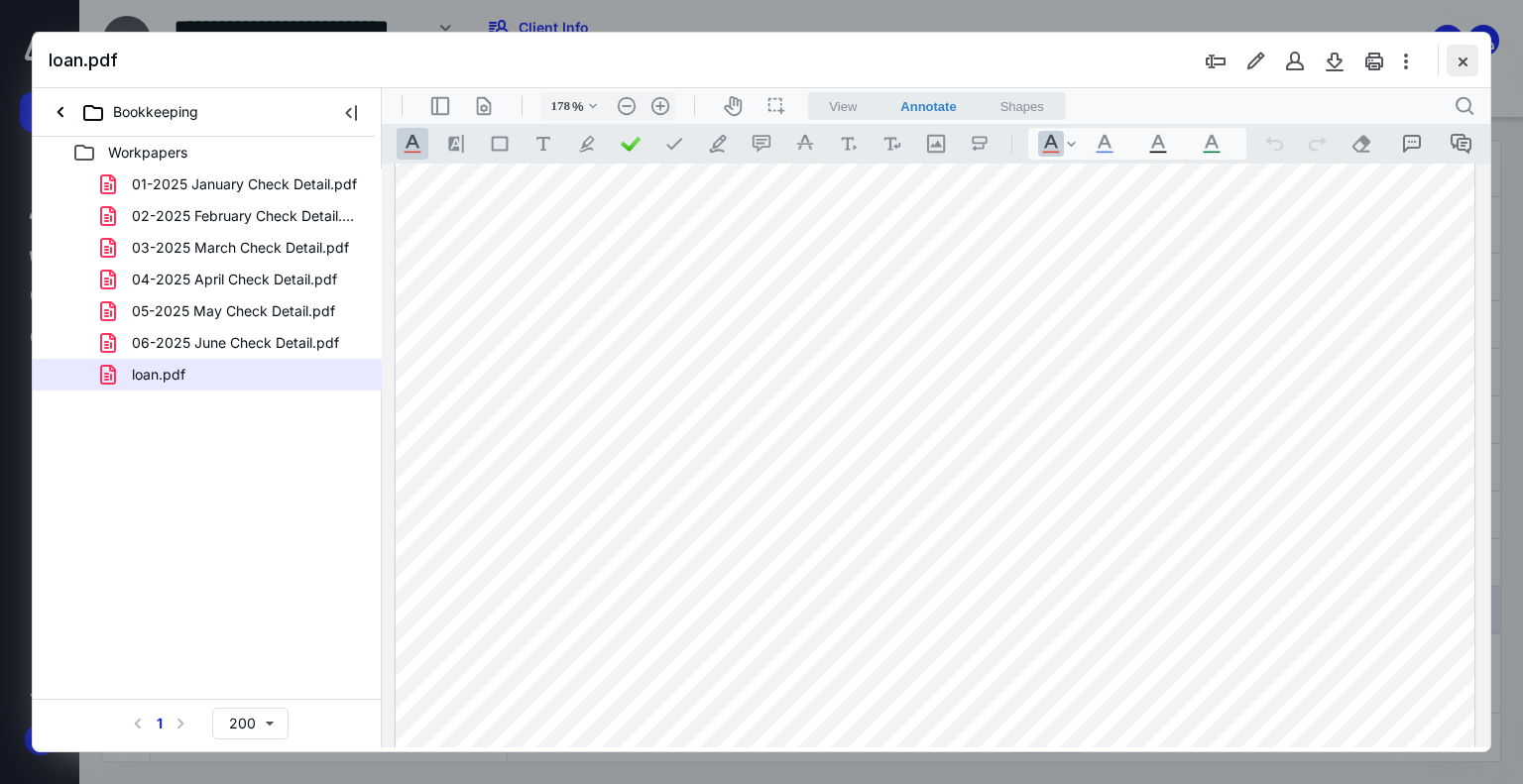 click at bounding box center (1463, 60) 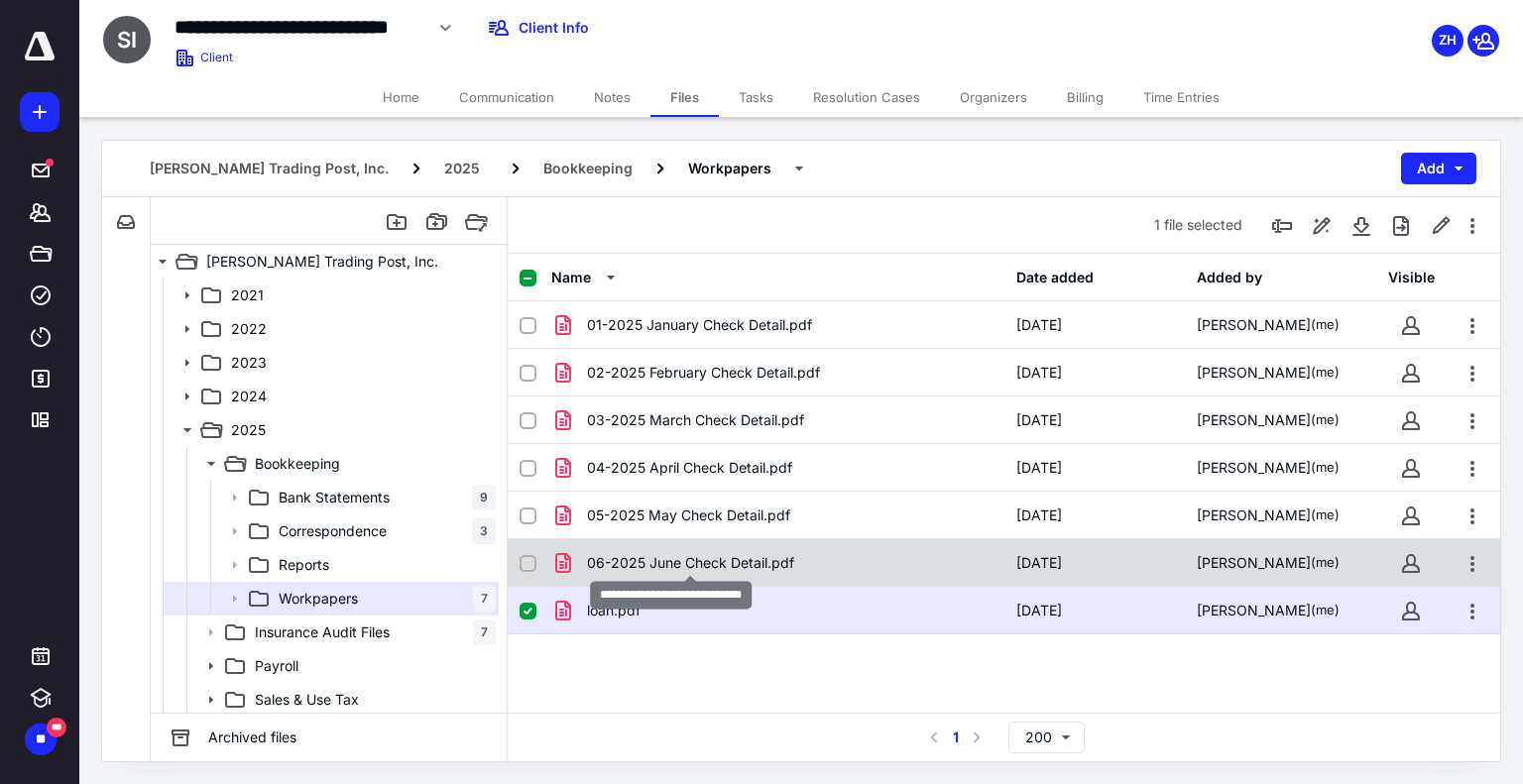 click on "06-2025 June Check Detail.pdf" at bounding box center [690, 563] 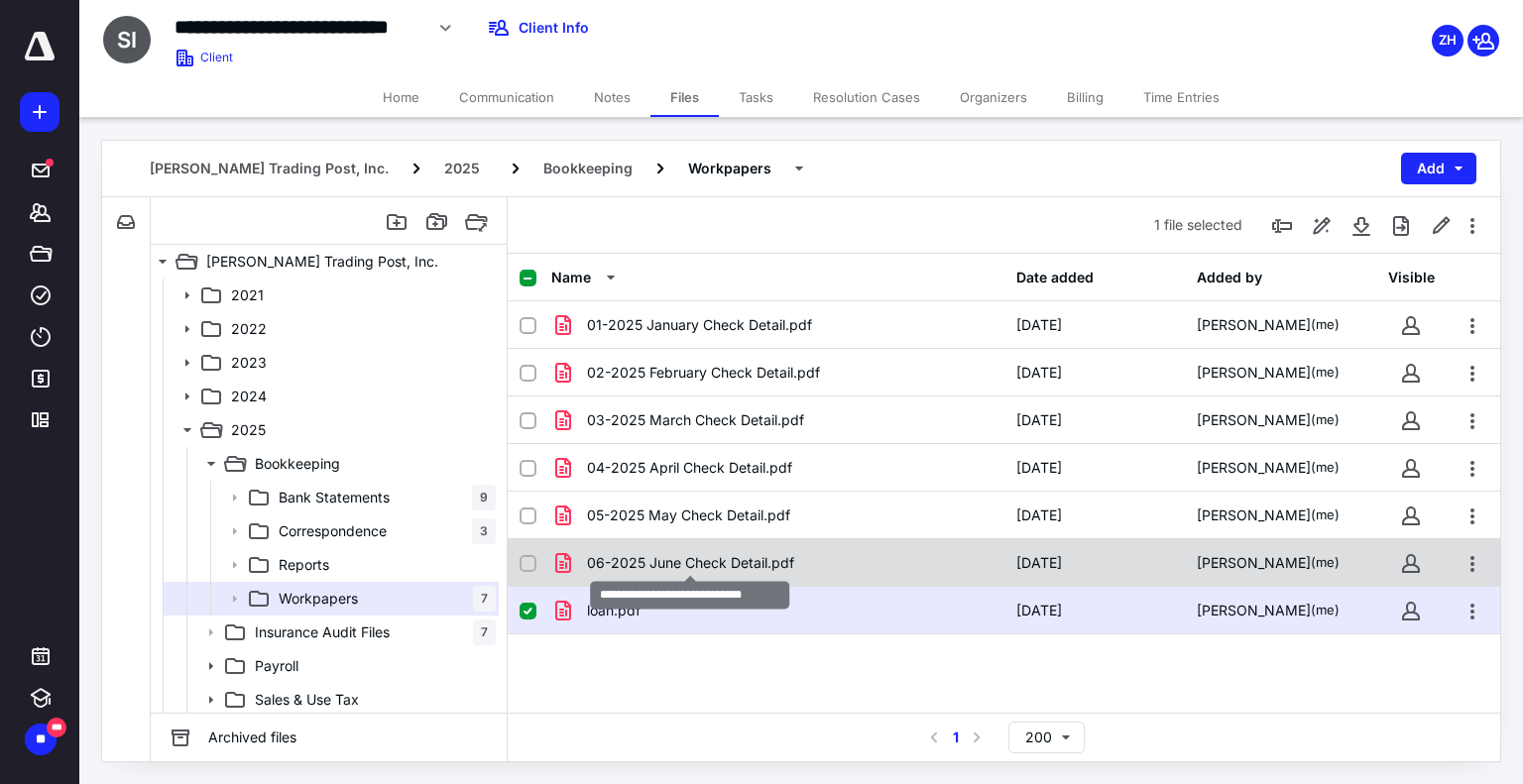 click on "06-2025 June Check Detail.pdf" at bounding box center (690, 563) 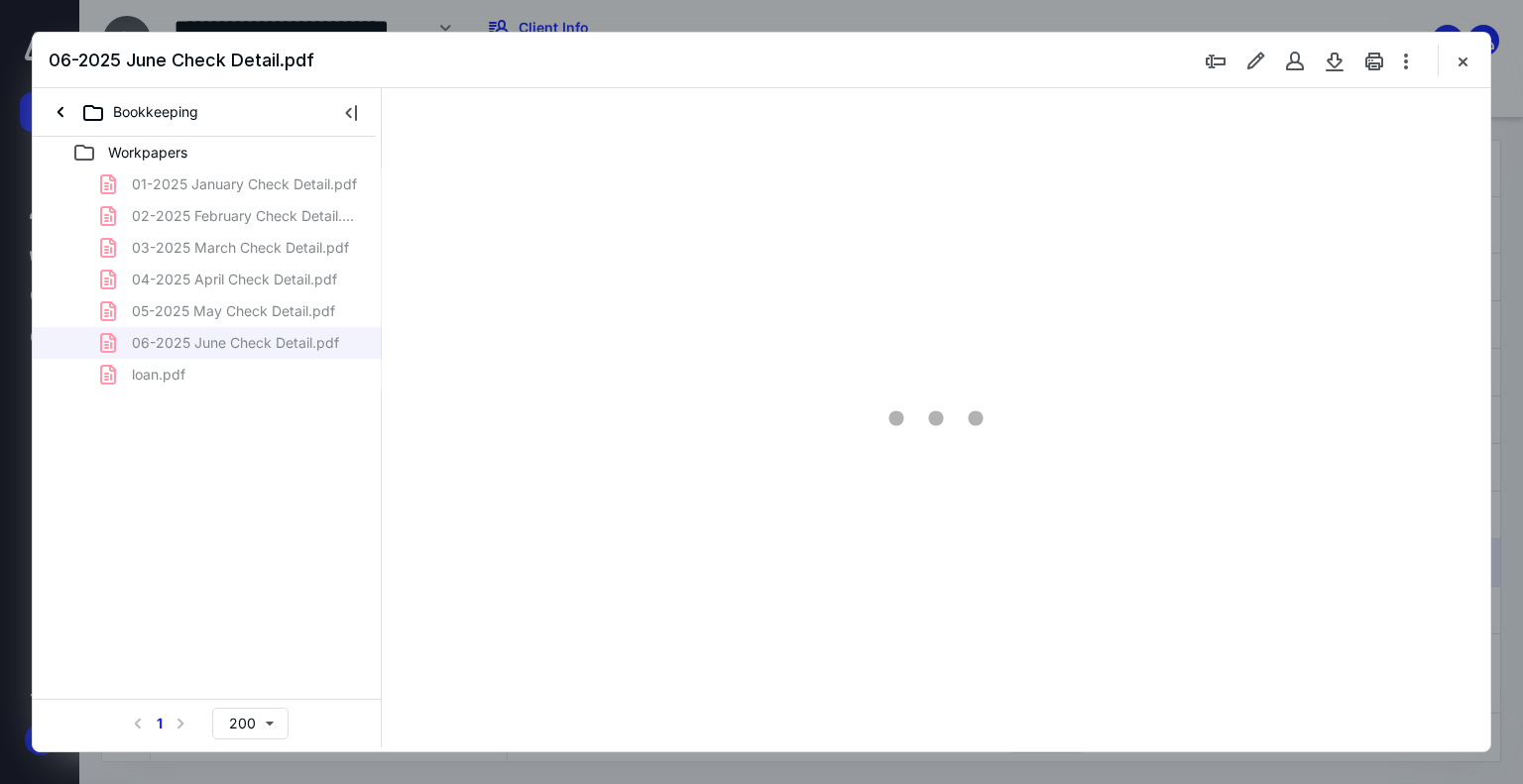 scroll, scrollTop: 0, scrollLeft: 0, axis: both 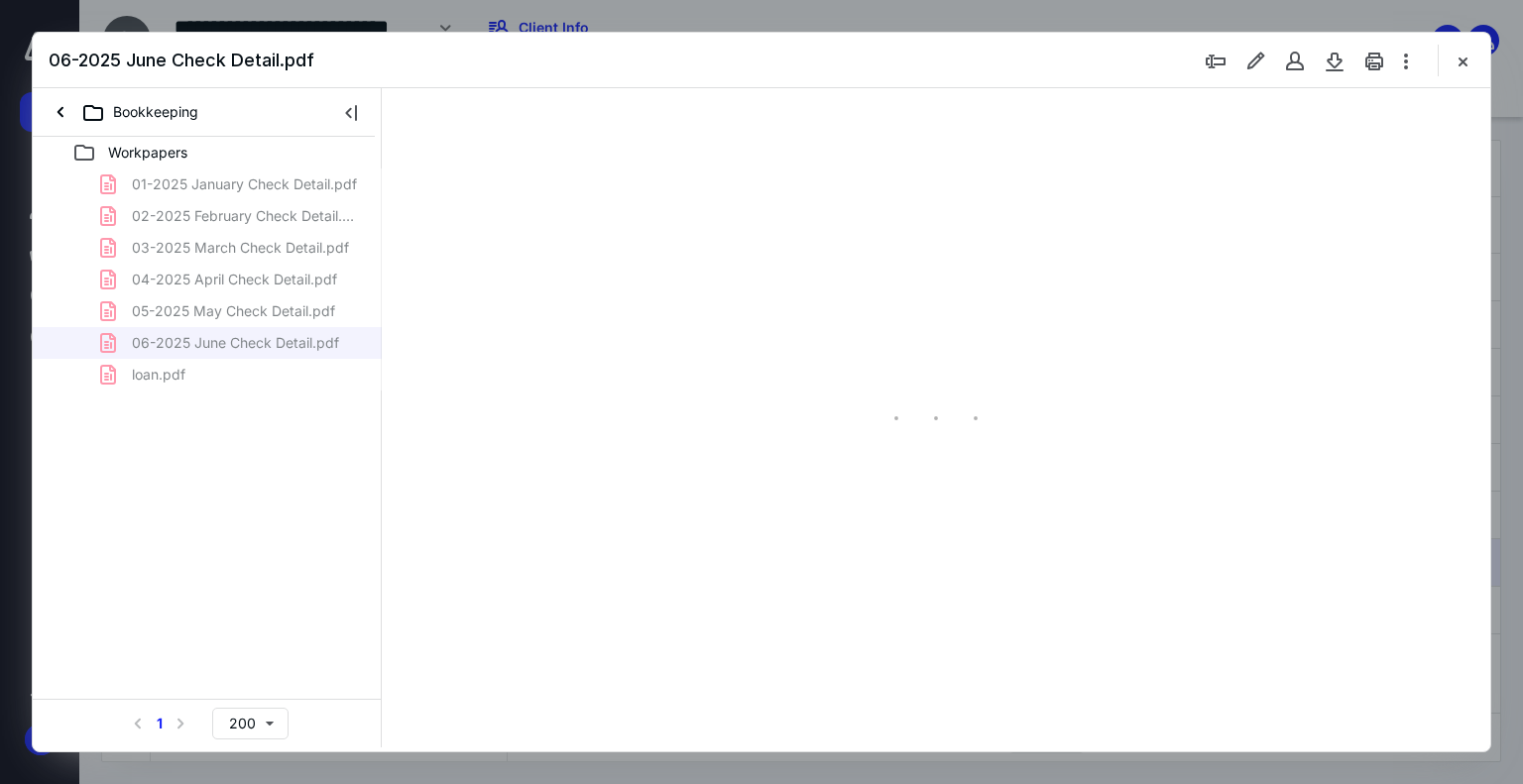 type on "179" 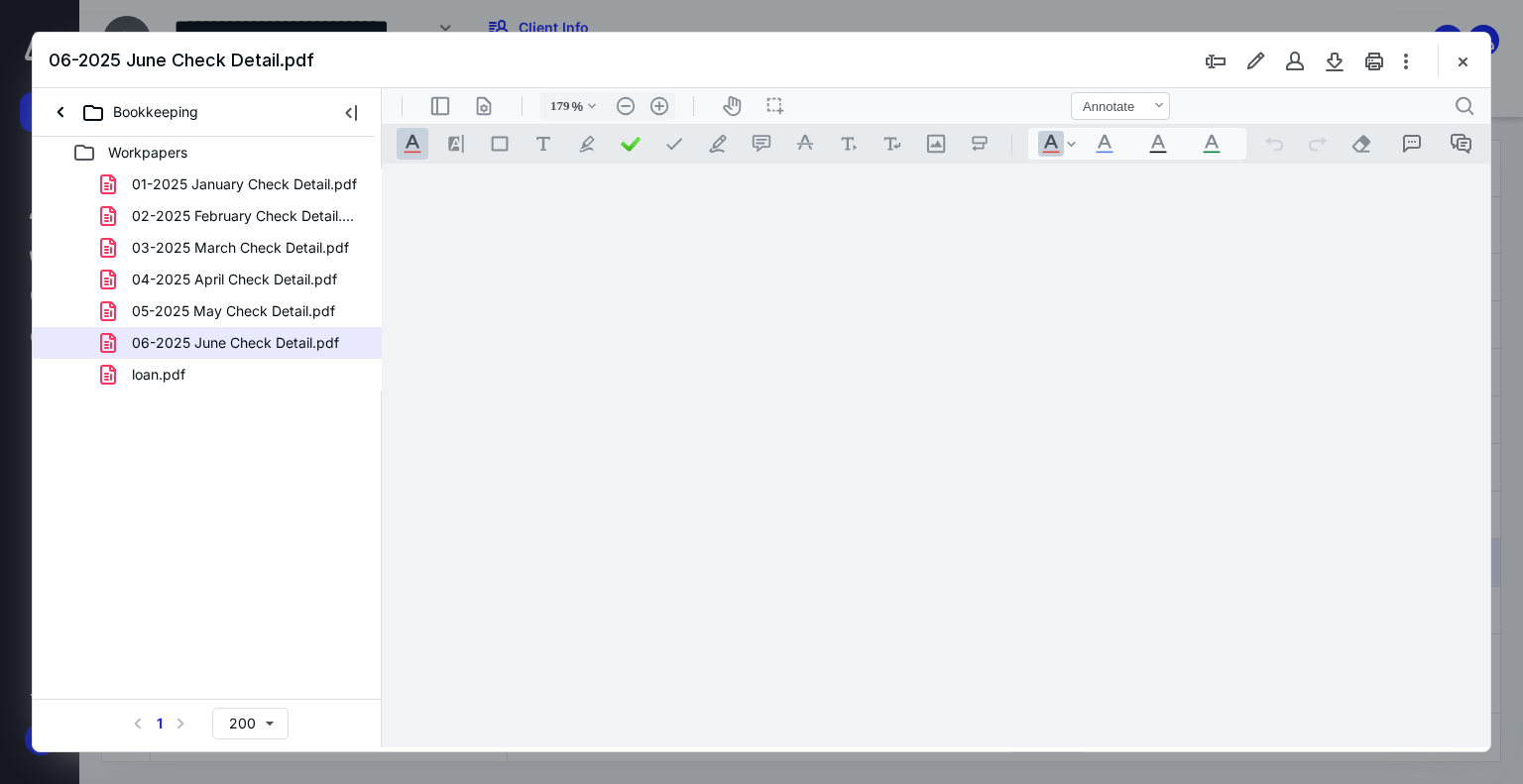 scroll, scrollTop: 82, scrollLeft: 0, axis: vertical 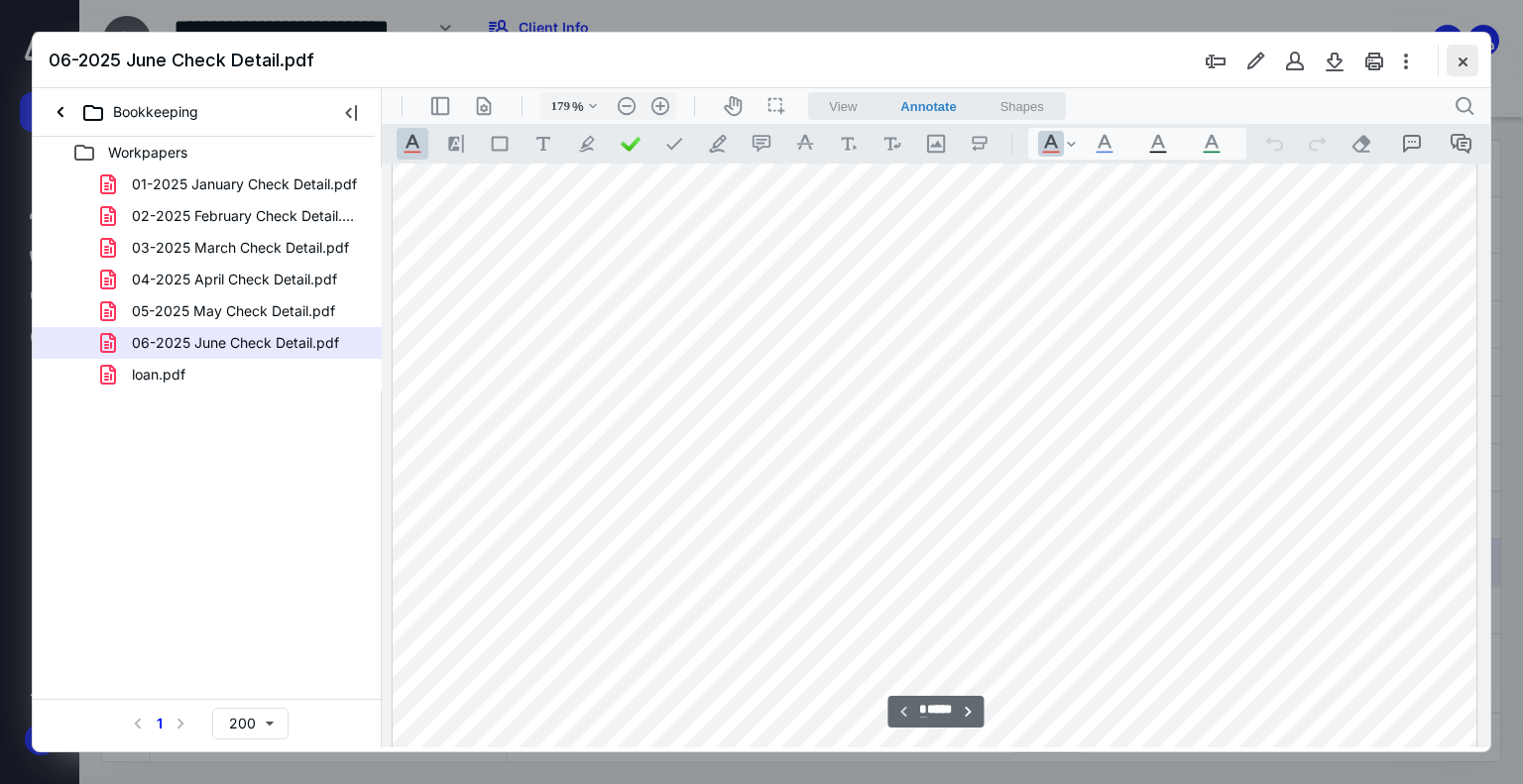 click at bounding box center (1463, 60) 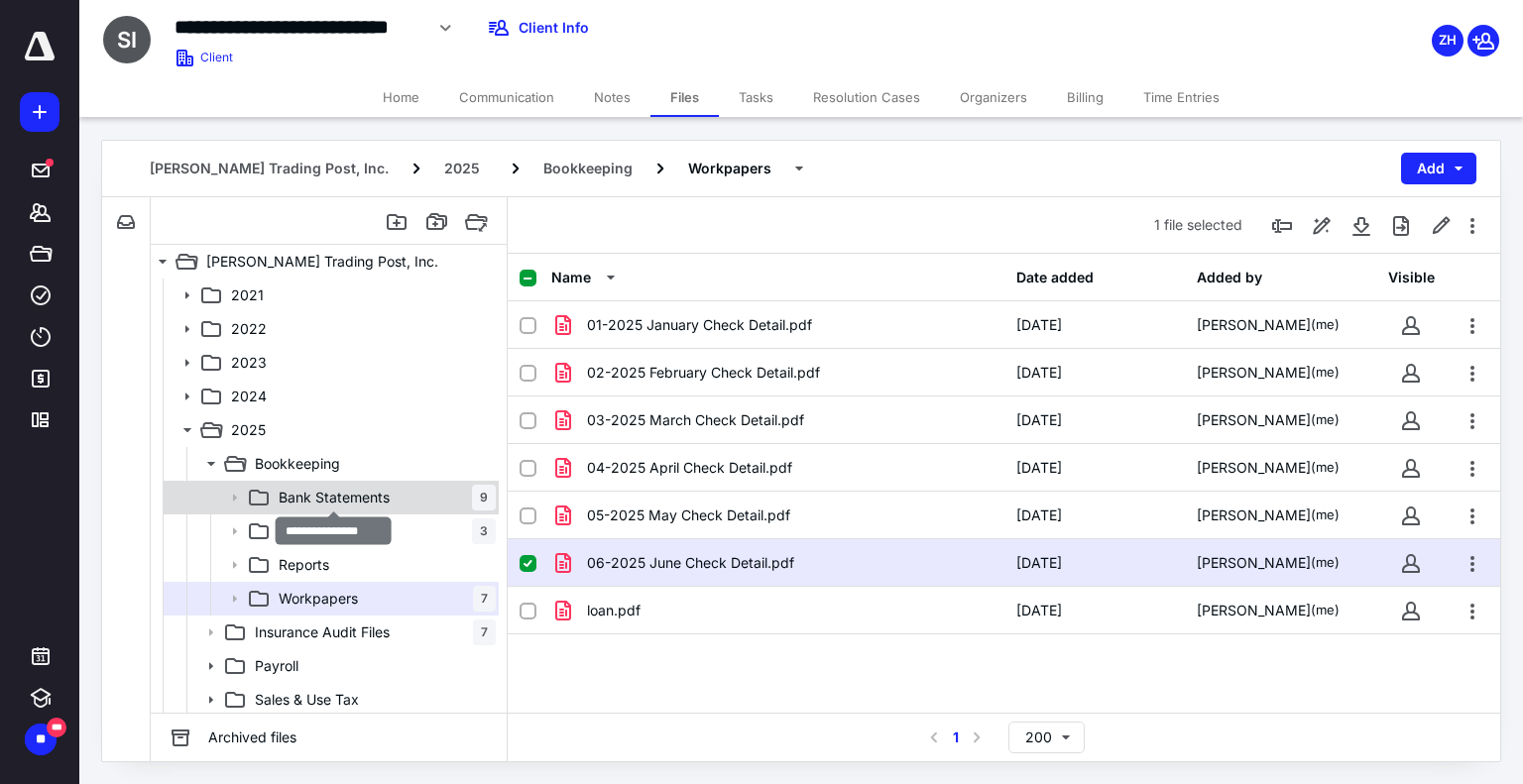 click on "Bank Statements" at bounding box center (334, 498) 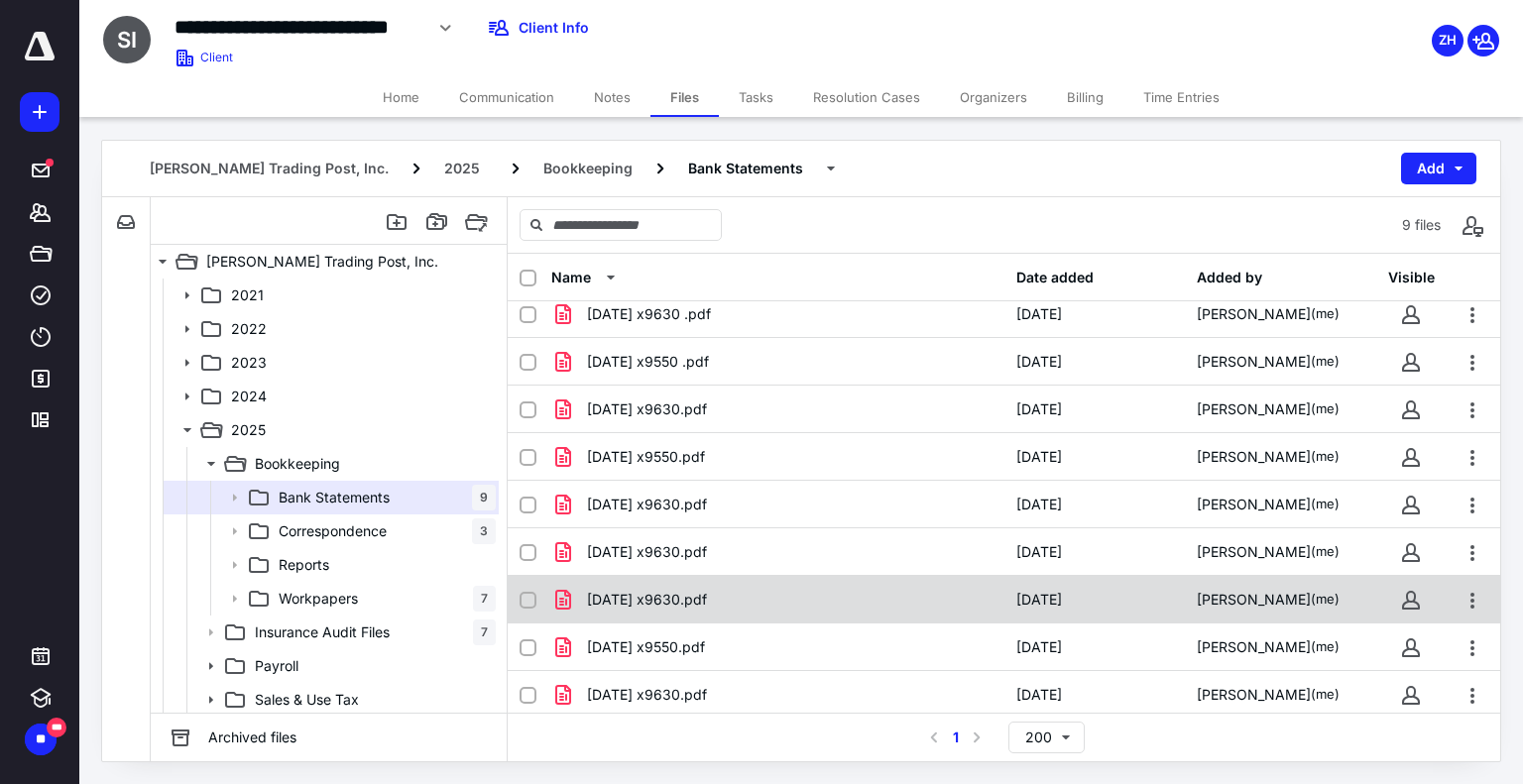 scroll, scrollTop: 14, scrollLeft: 0, axis: vertical 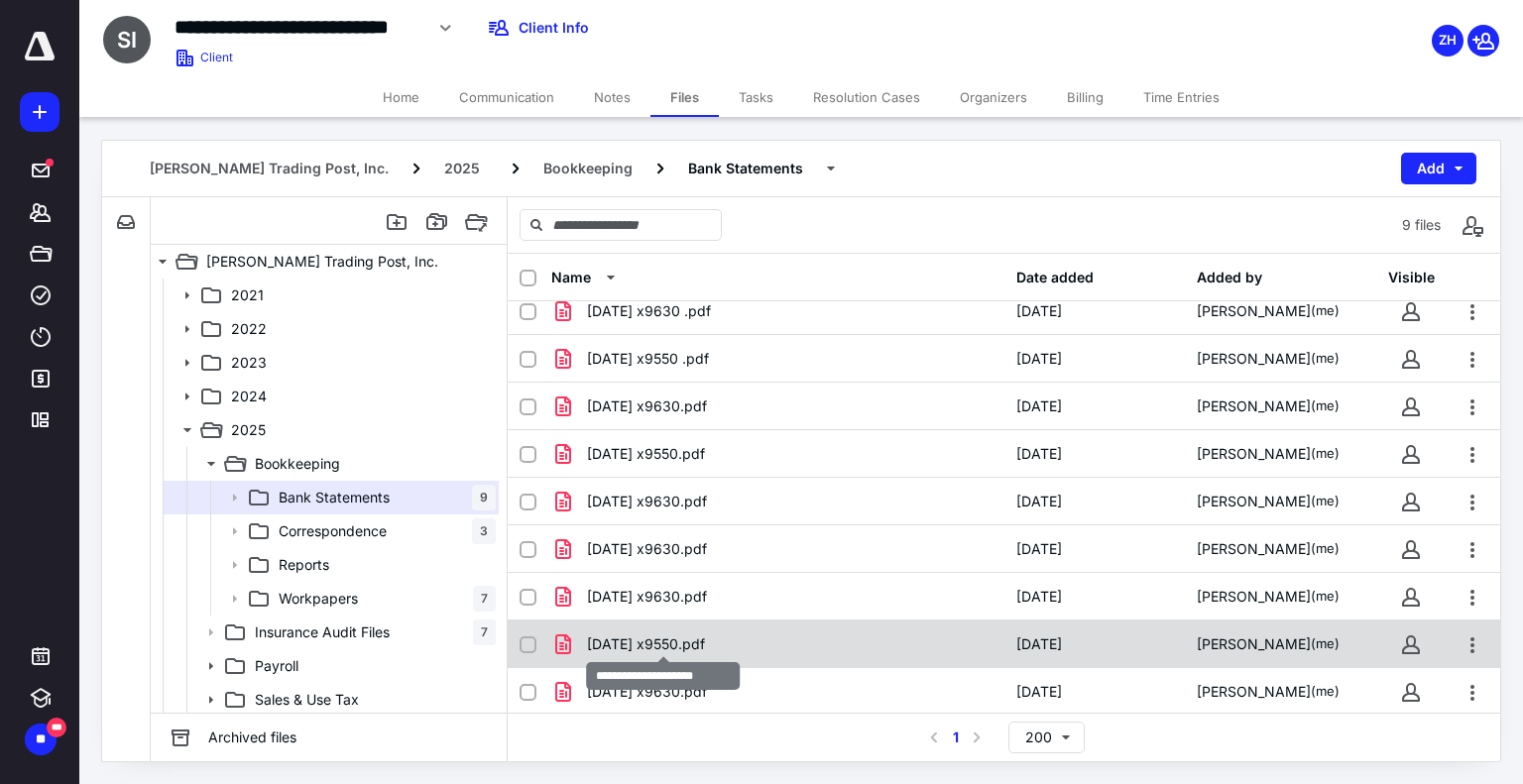 click on "[DATE] x9550.pdf" at bounding box center [645, 644] 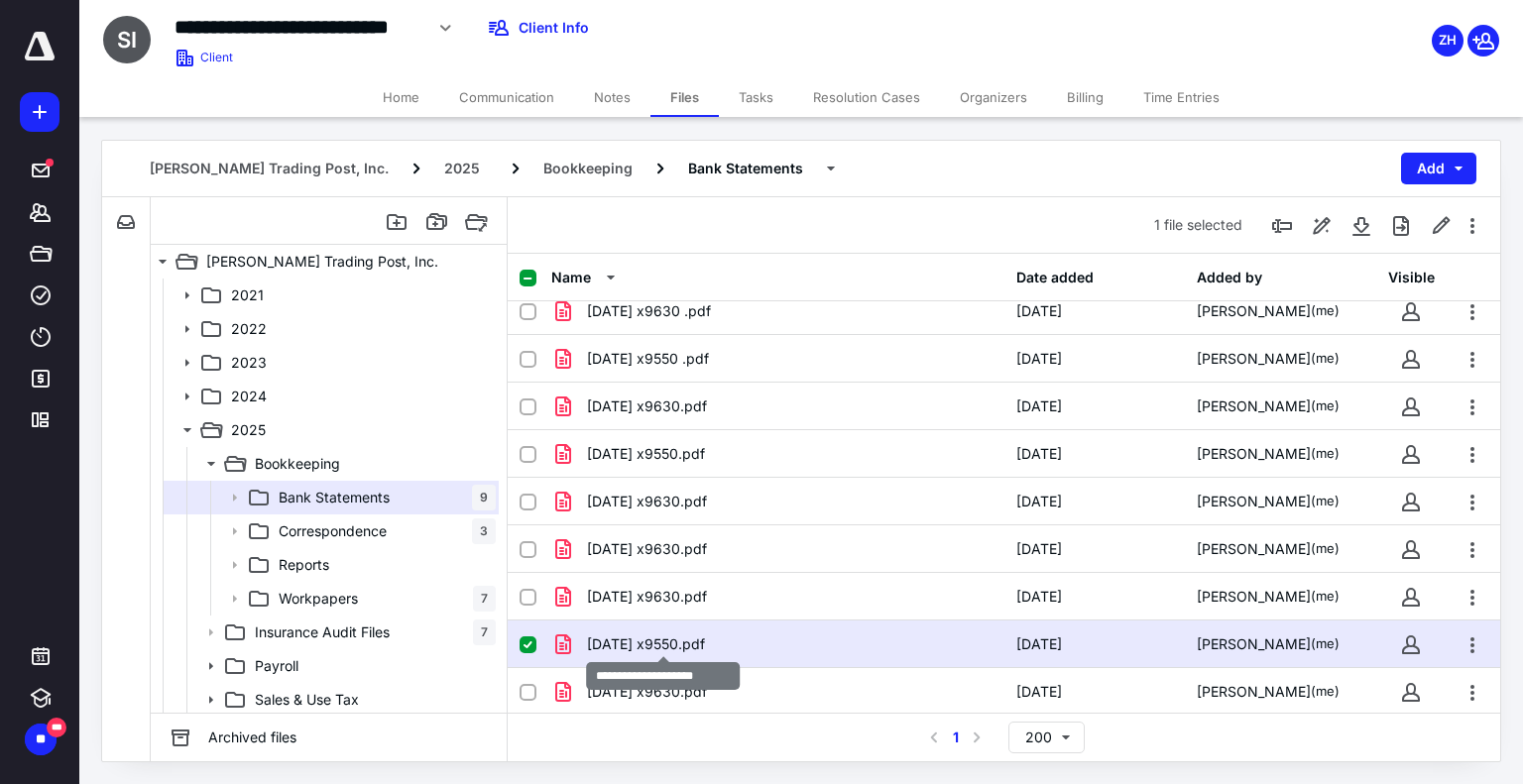 click on "[DATE] x9550.pdf" at bounding box center (645, 644) 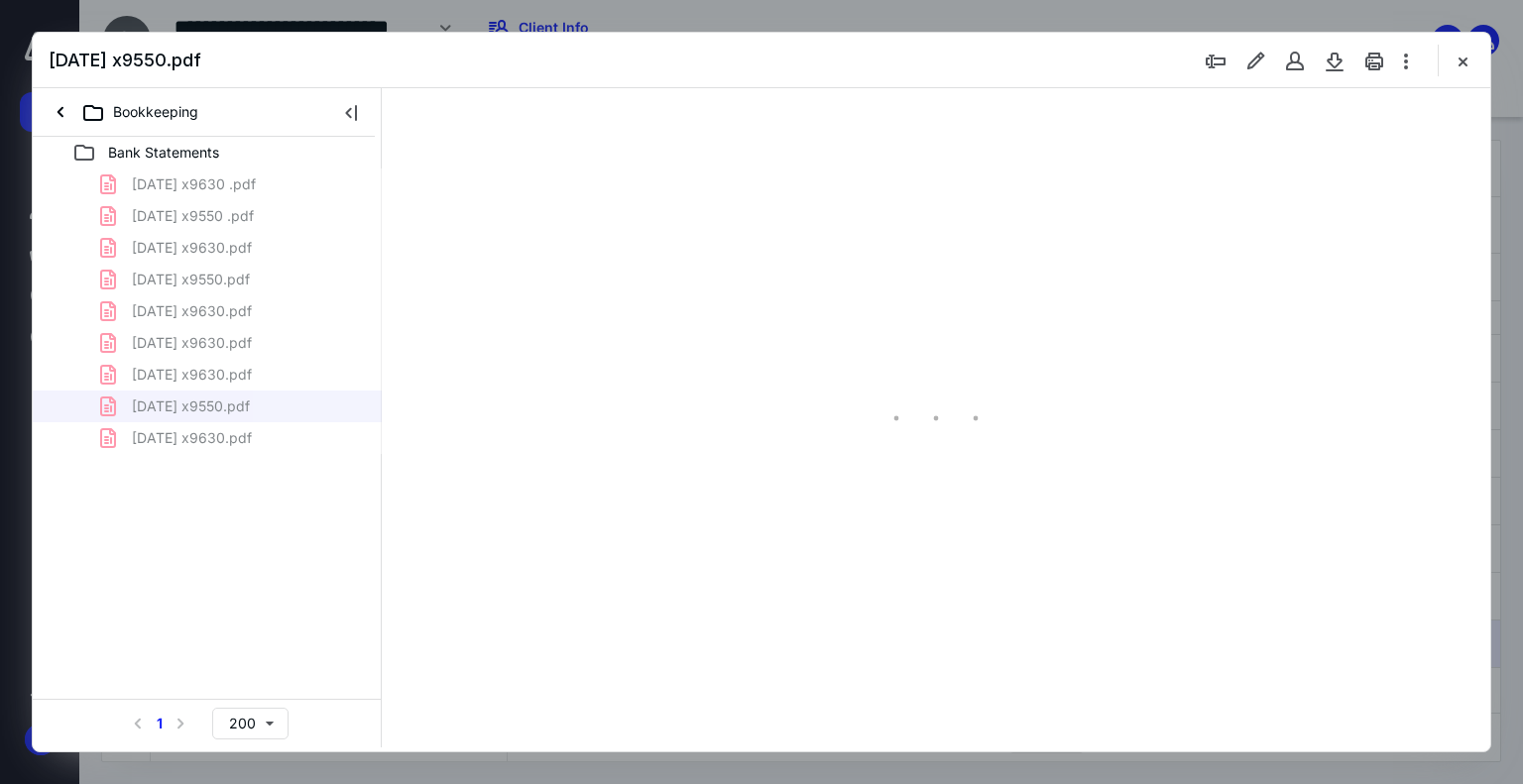scroll, scrollTop: 0, scrollLeft: 0, axis: both 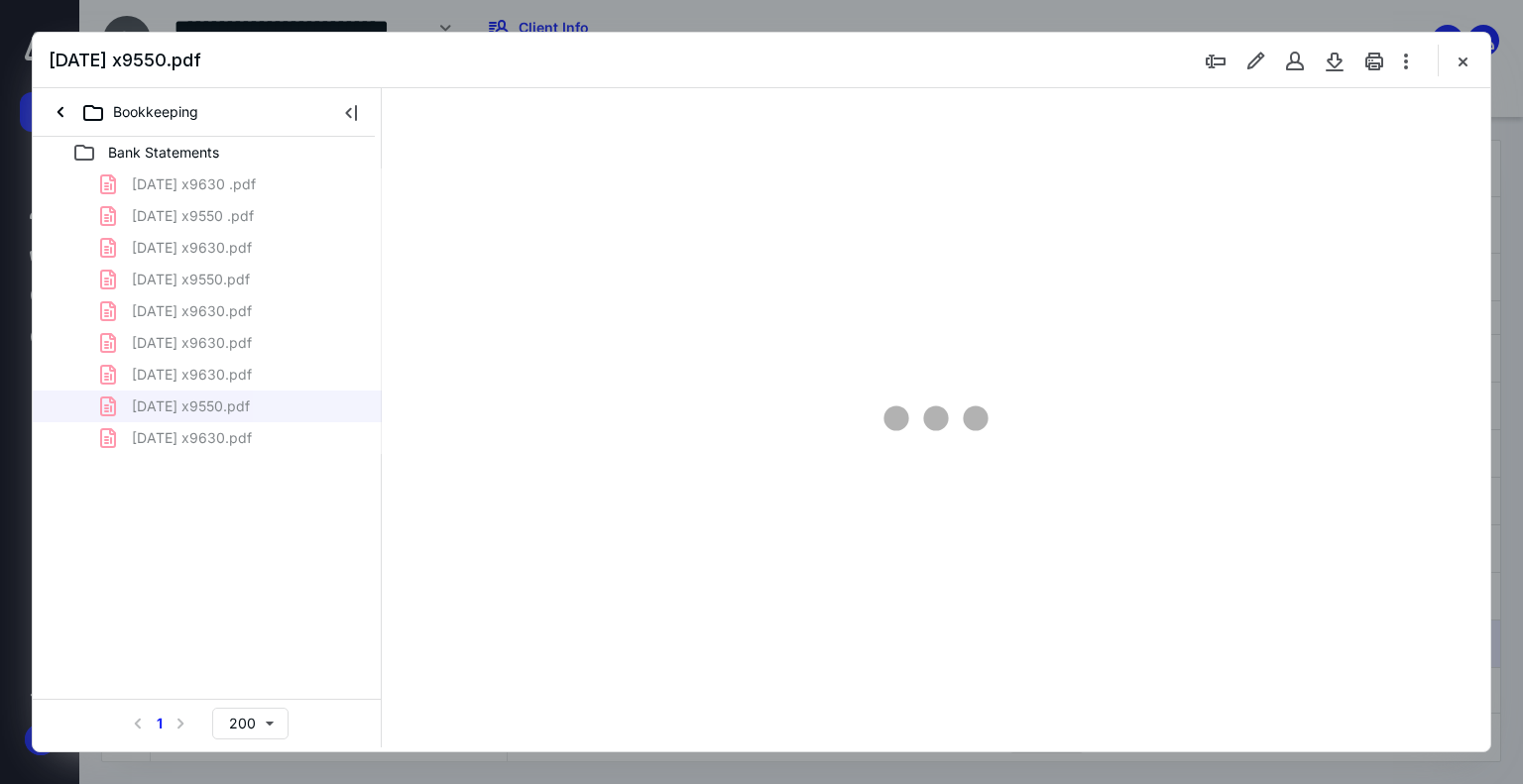 type on "179" 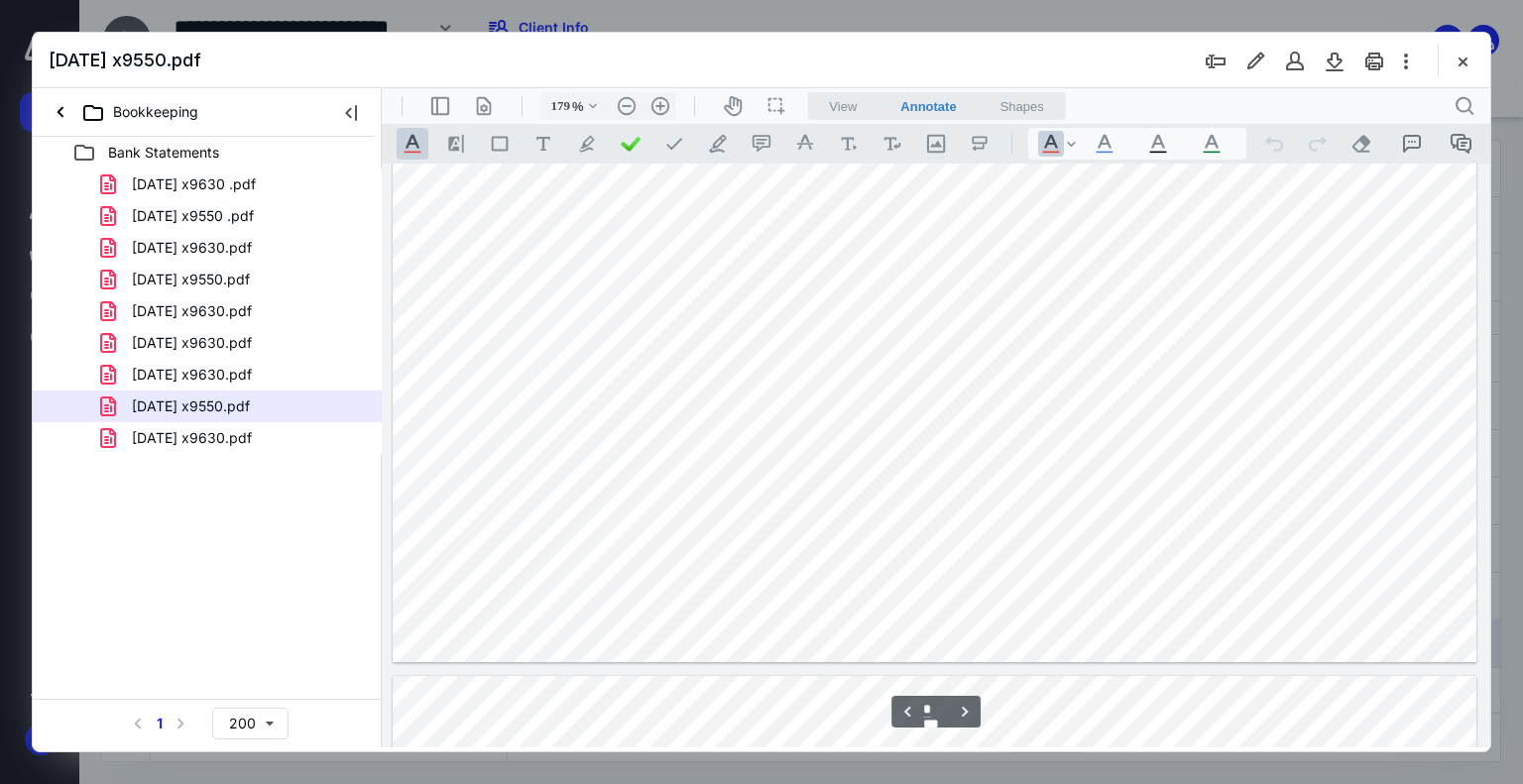 type on "*" 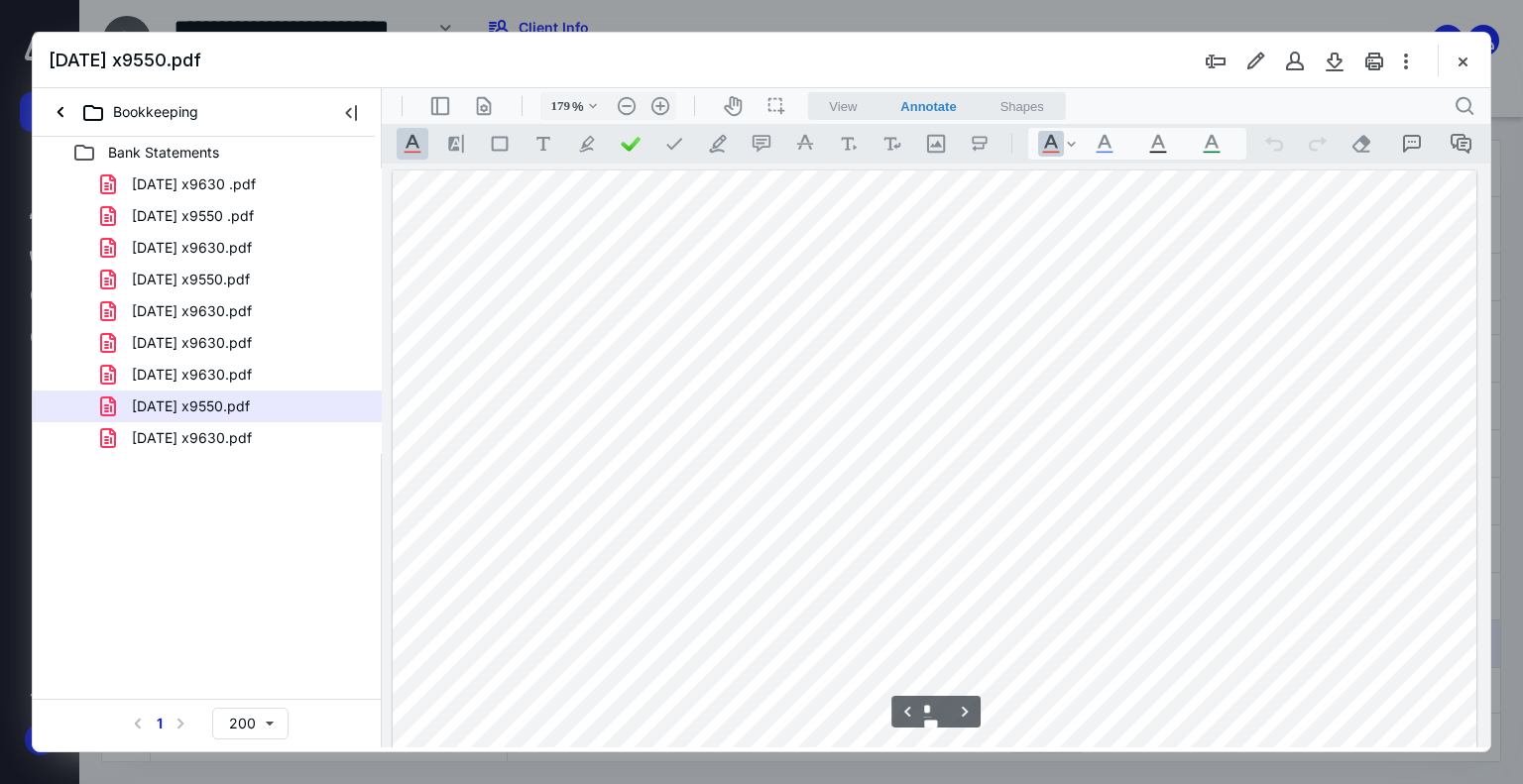 scroll, scrollTop: 2957, scrollLeft: 0, axis: vertical 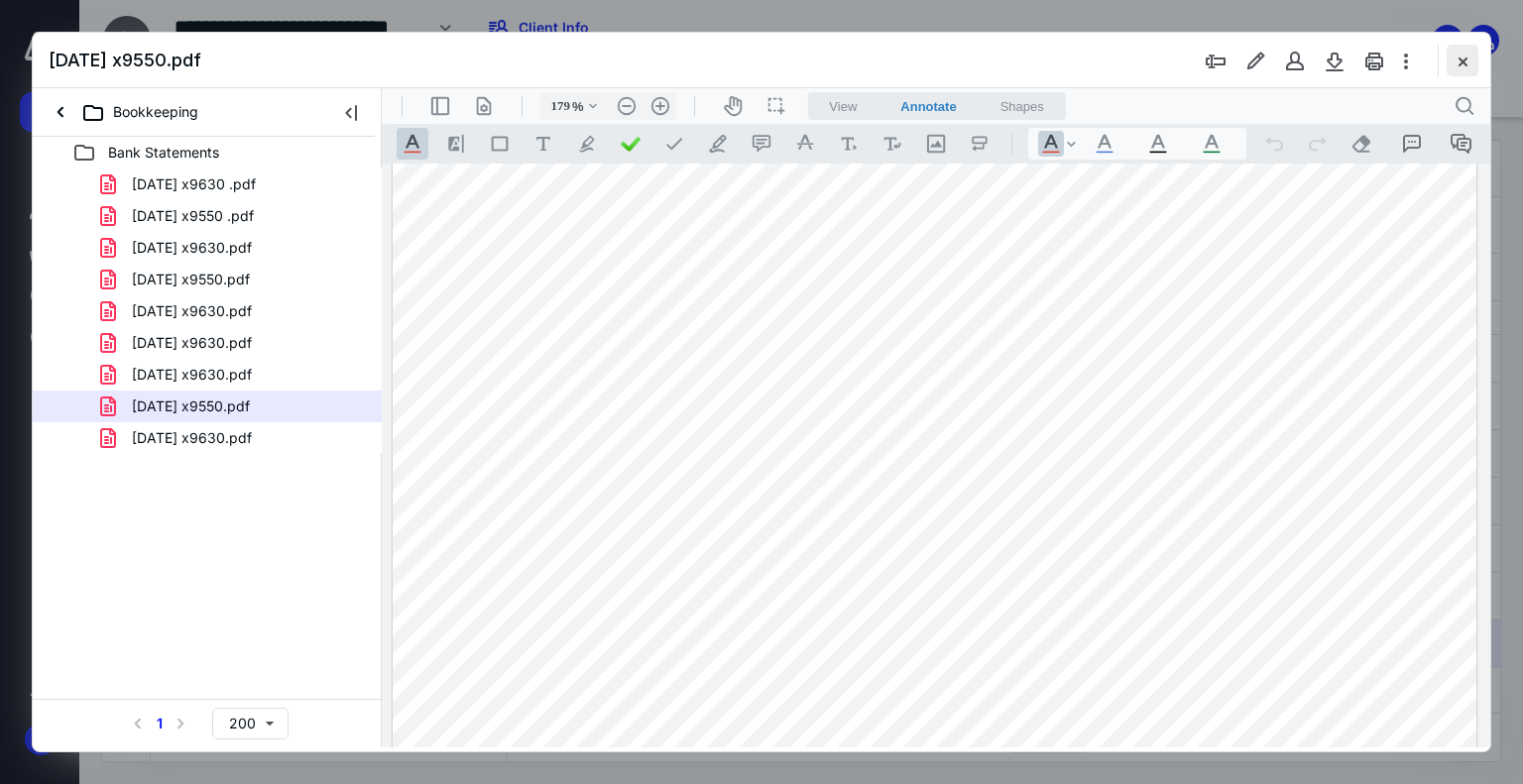 click at bounding box center (1463, 60) 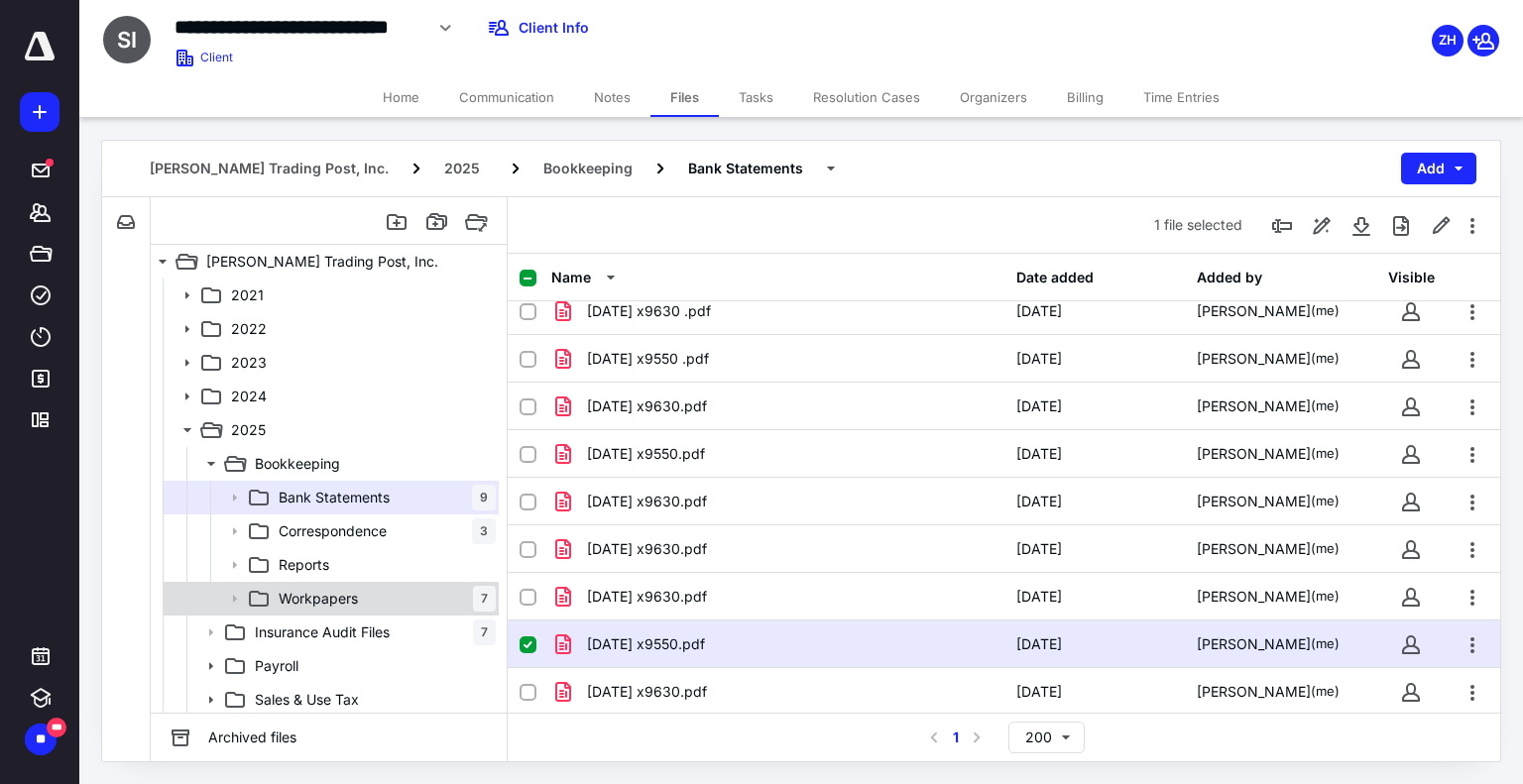 click on "Workpapers" at bounding box center [318, 599] 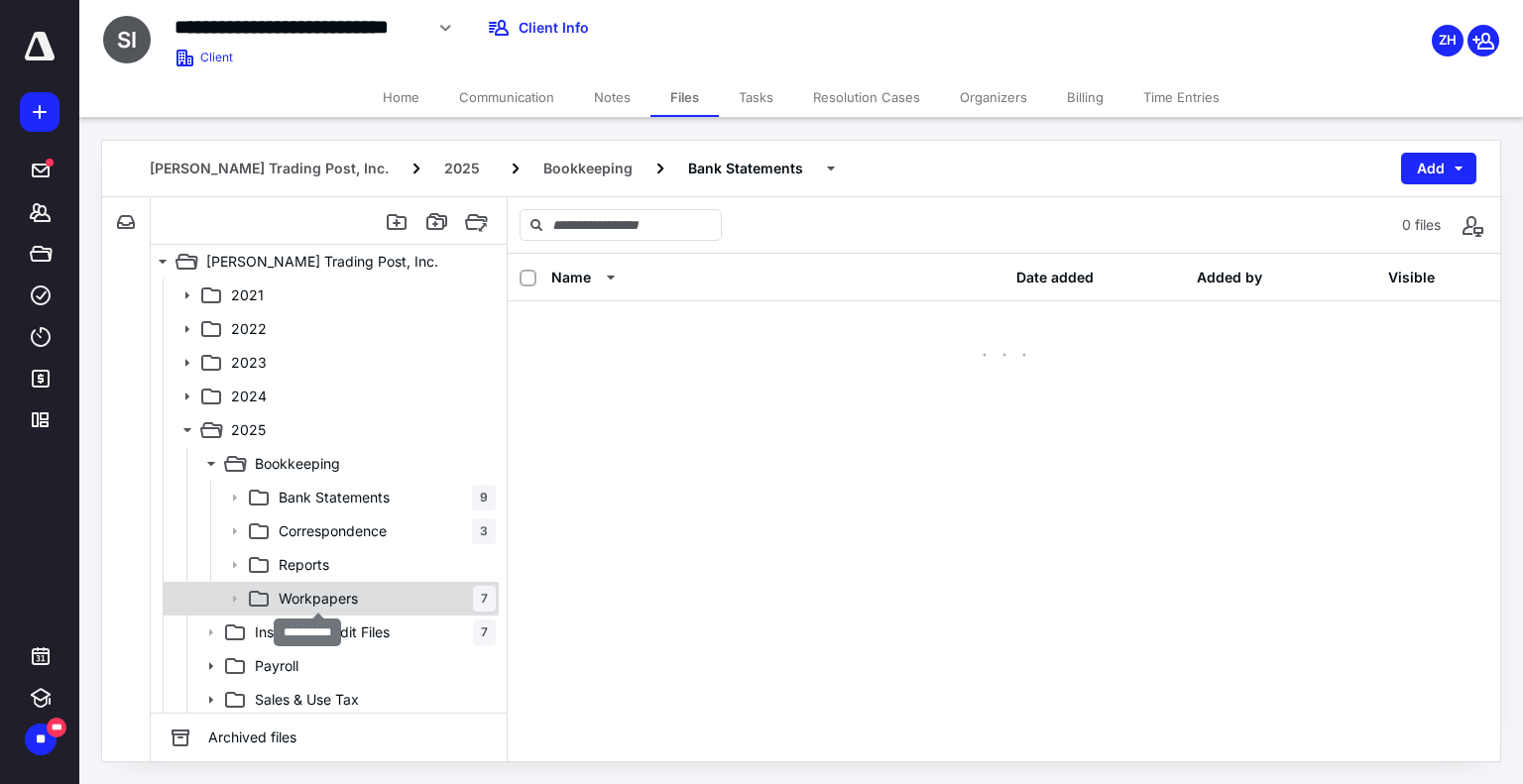 scroll, scrollTop: 0, scrollLeft: 0, axis: both 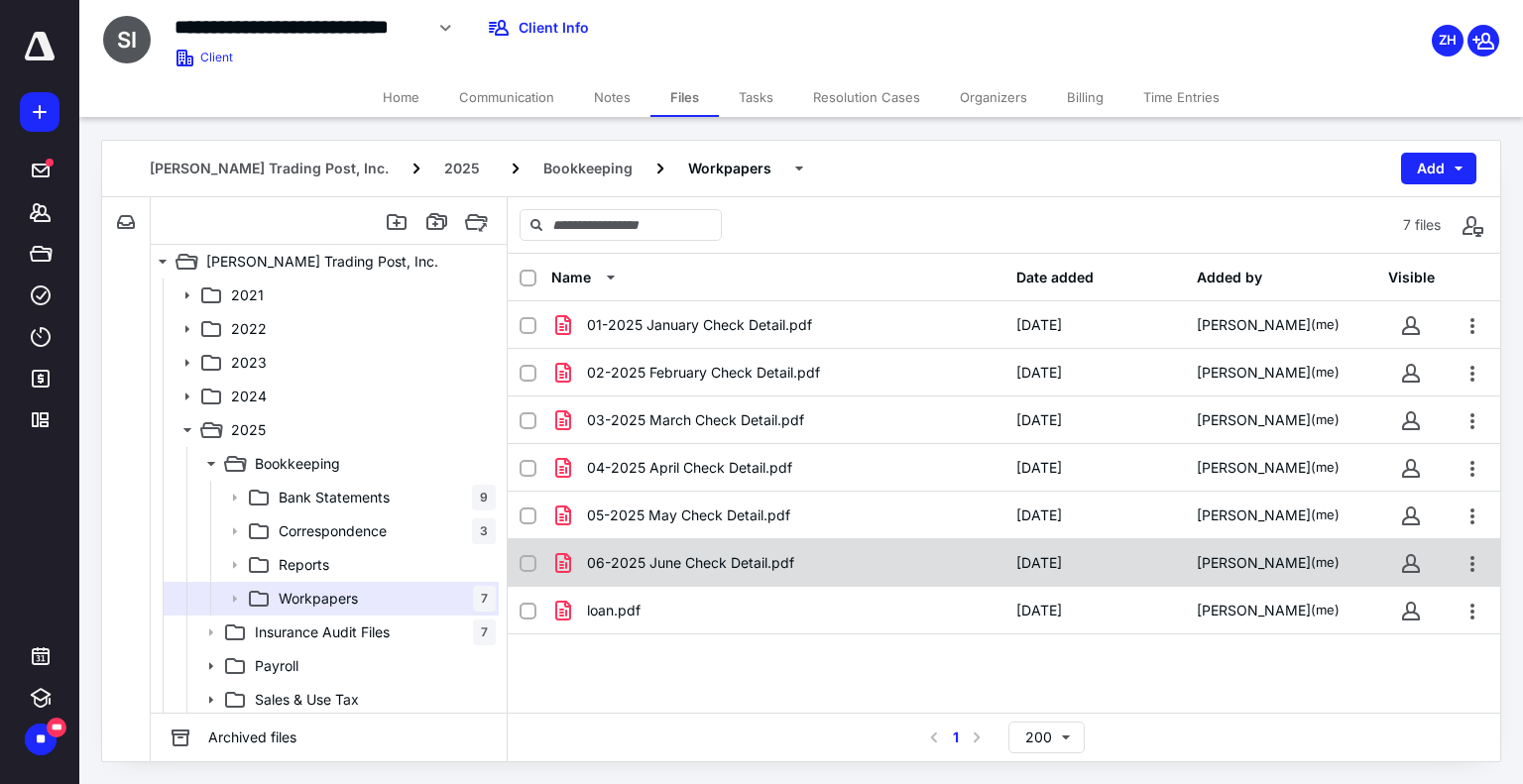 click at bounding box center [527, 564] 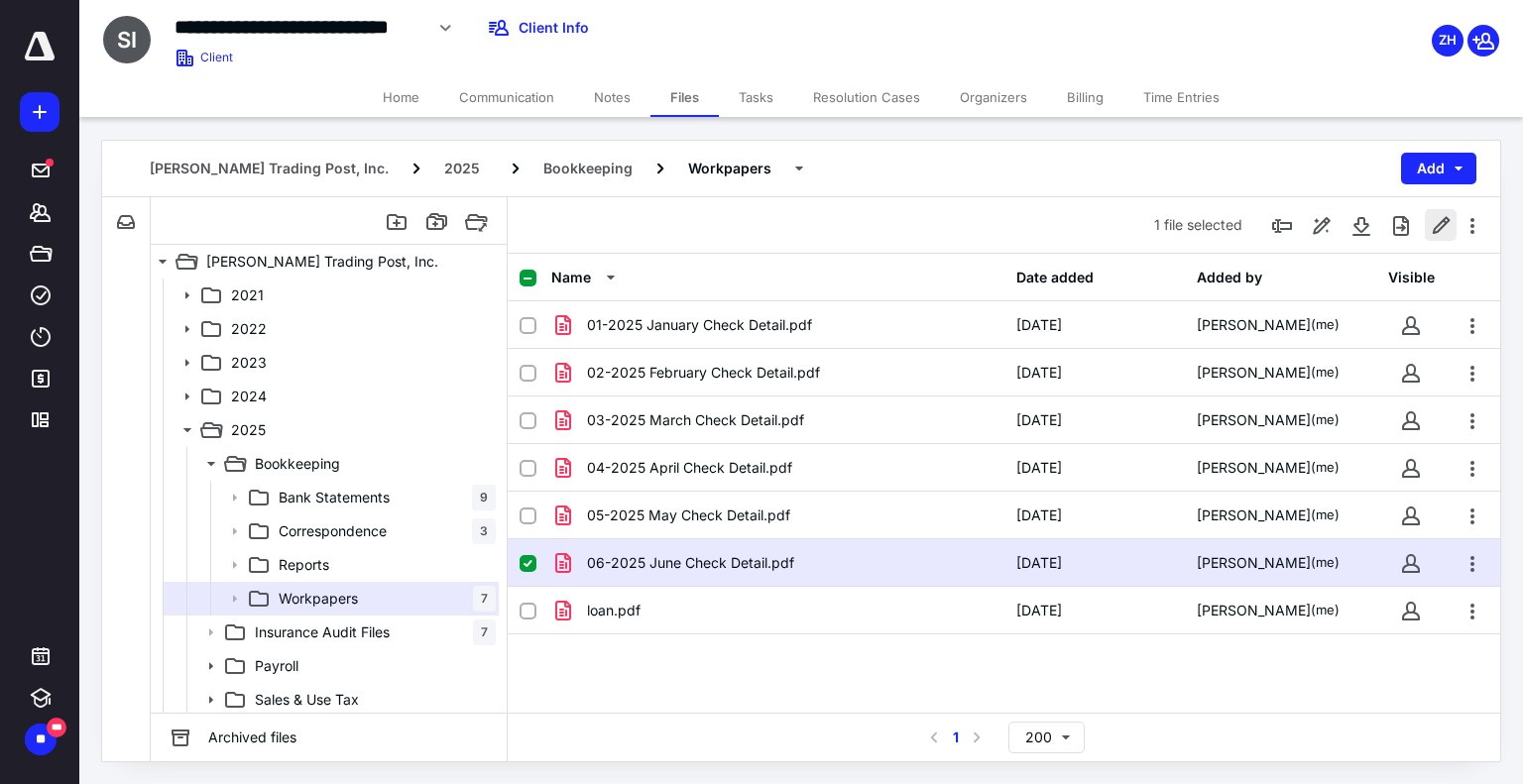 click at bounding box center [1441, 225] 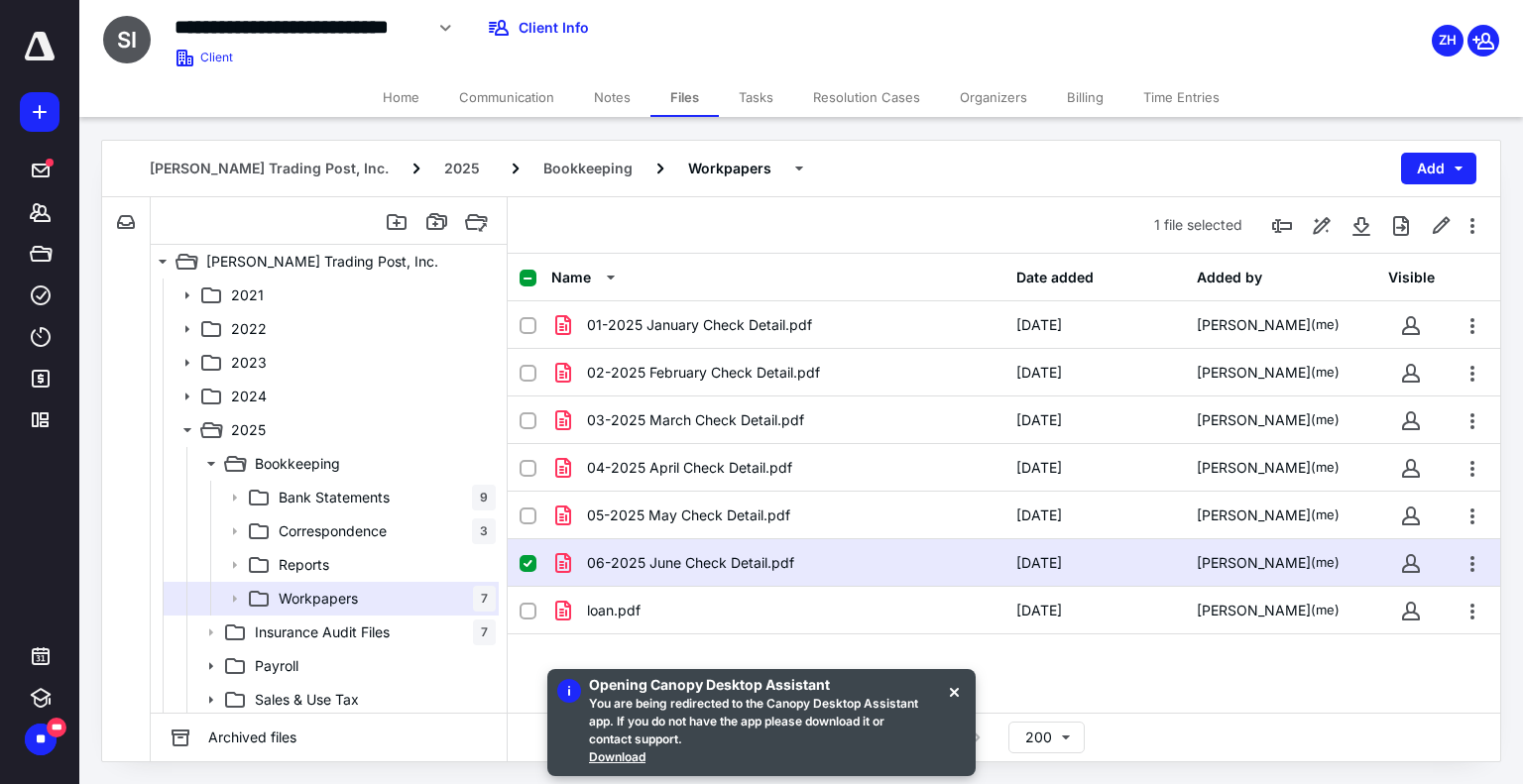 checkbox on "true" 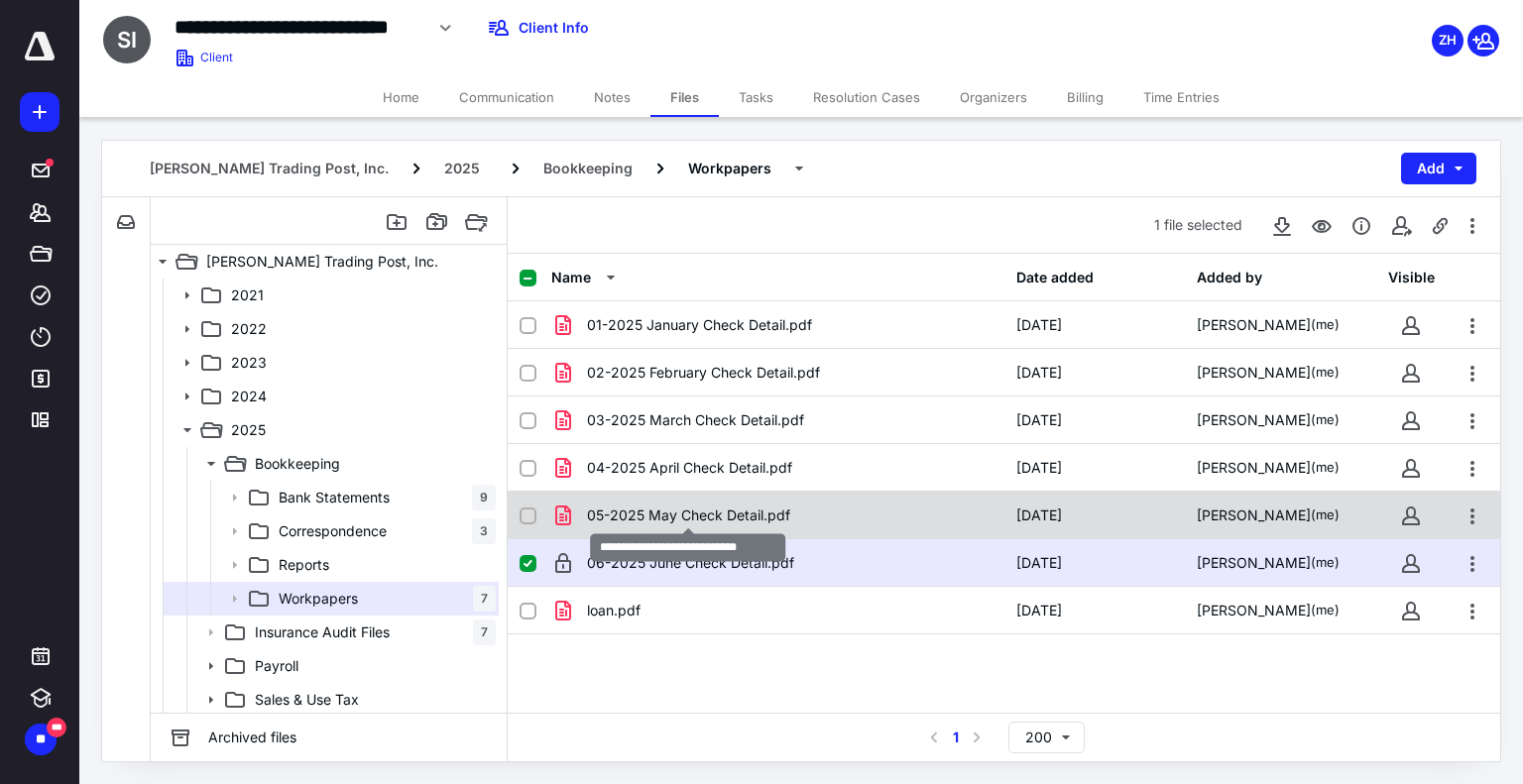 click on "05-2025 May Check Detail.pdf" at bounding box center (688, 515) 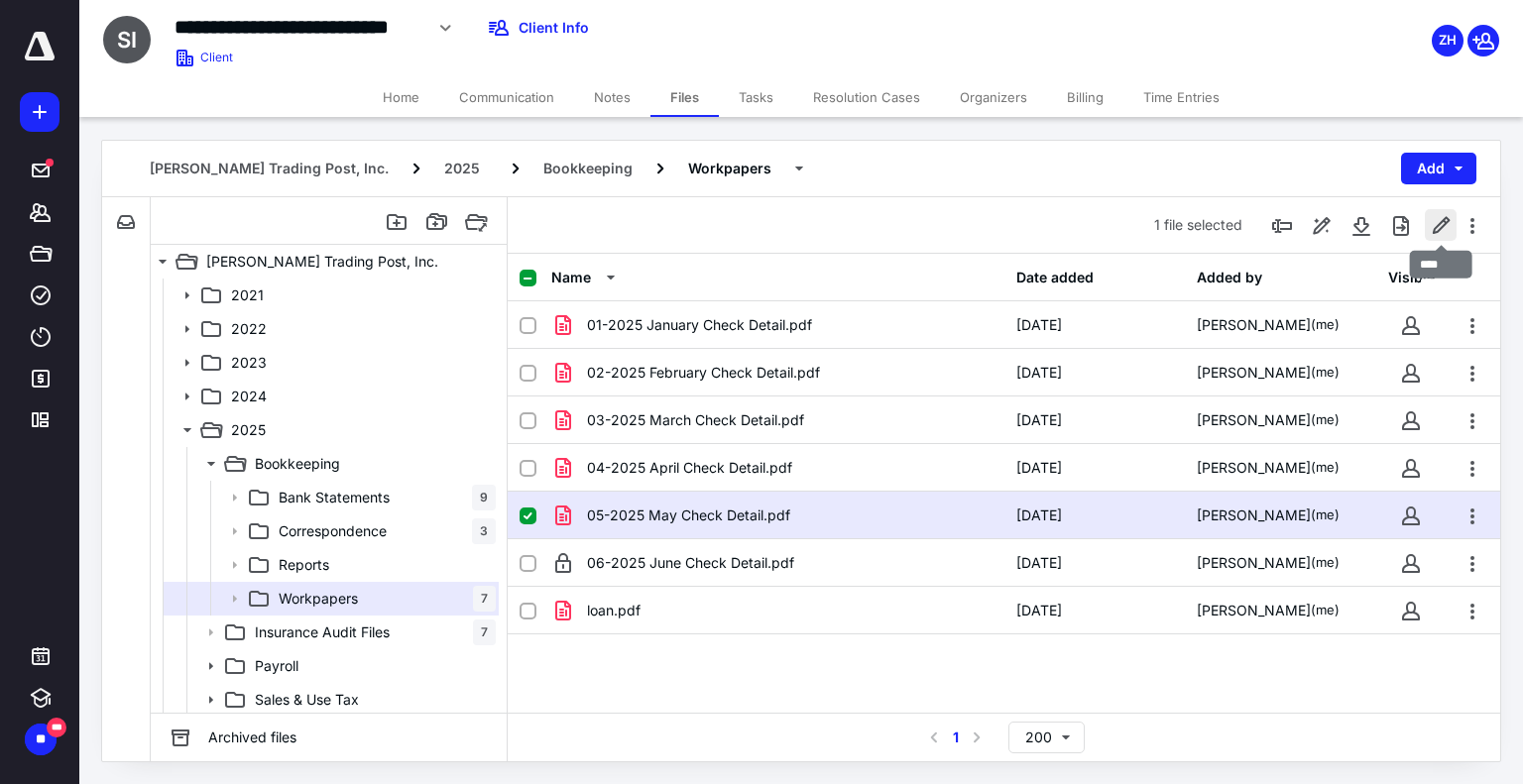 click at bounding box center (1441, 225) 